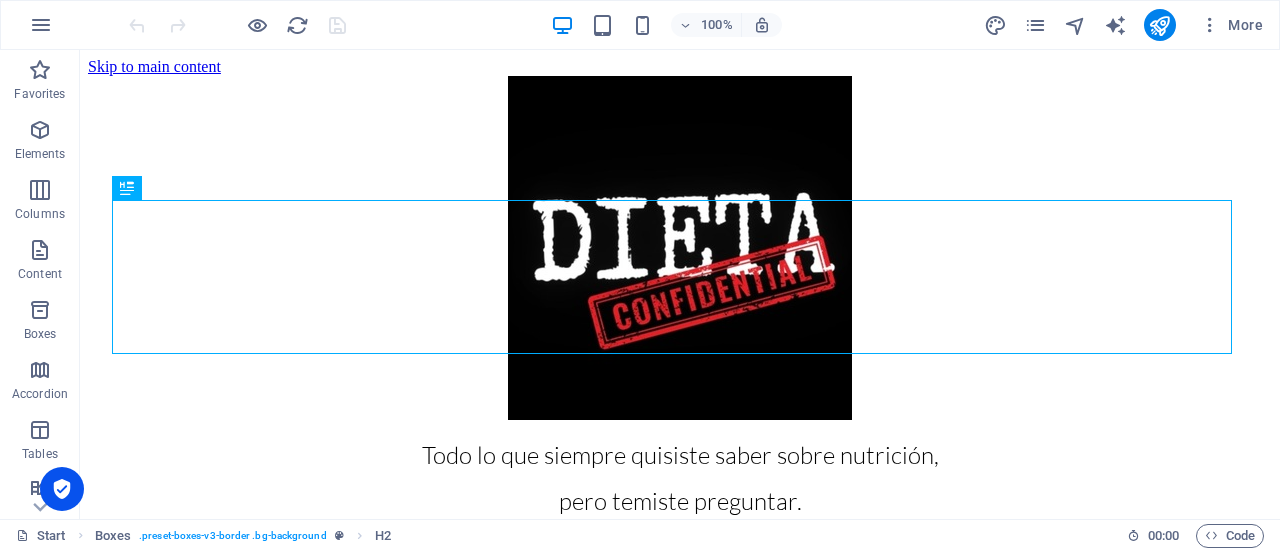 scroll, scrollTop: 798, scrollLeft: 0, axis: vertical 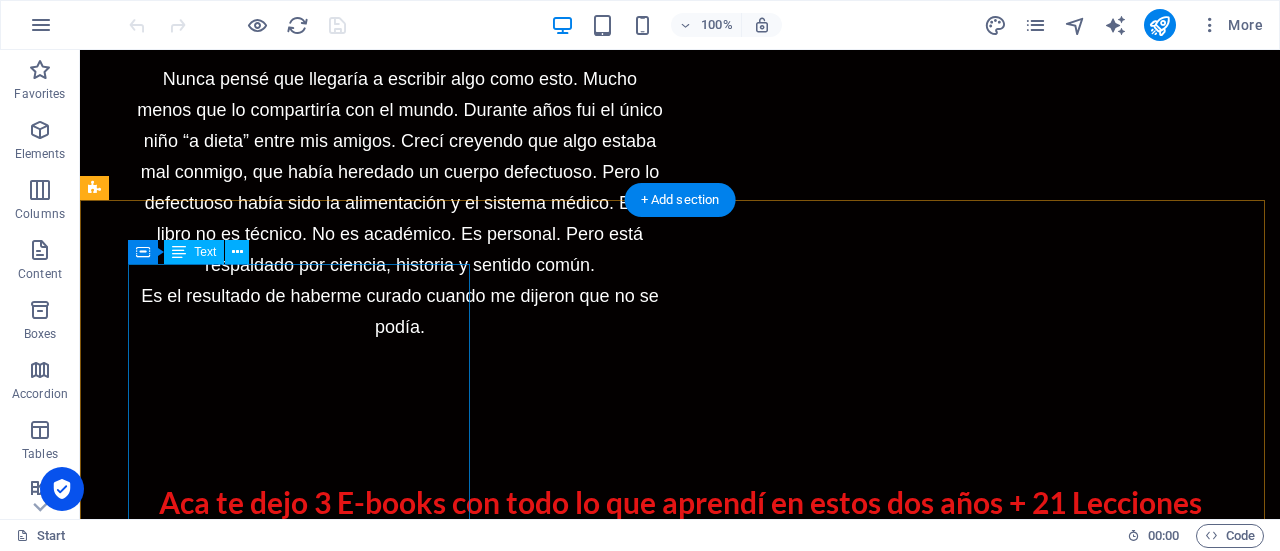 click on "21 lecciones que aprendí sobre la dieta Keto. - Sus efectos en mi cuerpo y mente.  Este E-book es mi experiencia personal de los últimos dos años y medio descubriendo estrategias para curarme y bajar de peso. Primero hice la dieta low carb, después me di cuenta que podía avanzar a la dieta Keto y cuando bajé los primeros 10 kg en mis primeros 7 meses me di cuenta que era el momento de ir ALL INN a la dieta carnívora. Pude  hacerlas todas y al final regresé a la dieta Keto. Acá te cuento lo que aprendí.  Si hubiera tenido esta información y la de los otros E-books antes de comenzar todo hubiera sido más fácil. Pero igual estoy feliz de haber descubierto todo lo que descubrí." at bounding box center (266, 2793) 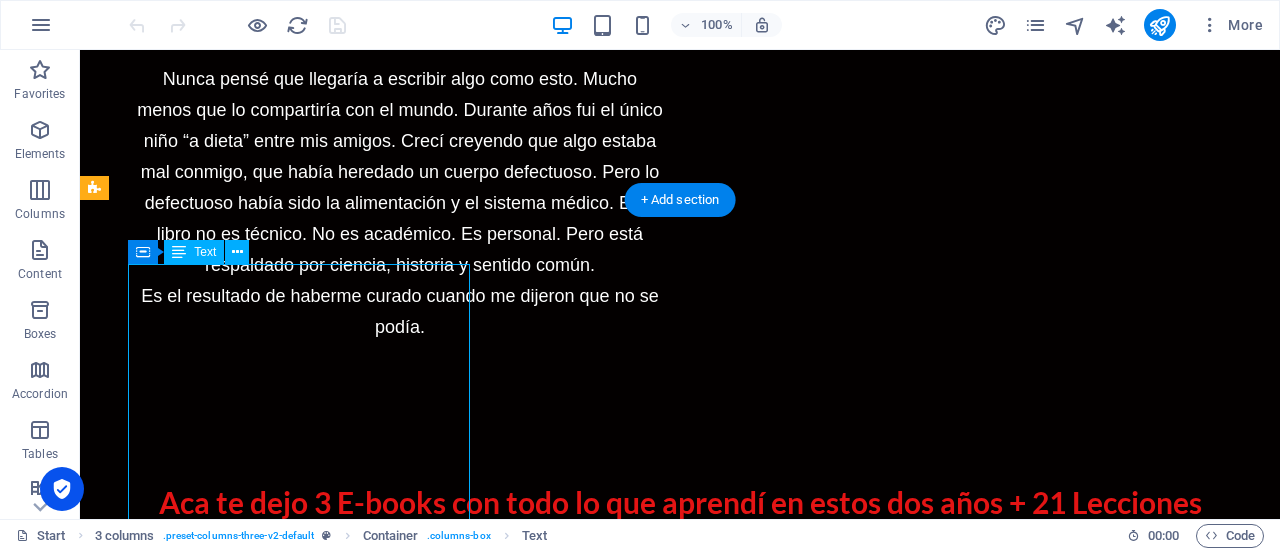 click on "21 lecciones que aprendí sobre la dieta Keto. - Sus efectos en mi cuerpo y mente.  Este E-book es mi experiencia personal de los últimos dos años y medio descubriendo estrategias para curarme y bajar de peso. Primero hice la dieta low carb, después me di cuenta que podía avanzar a la dieta Keto y cuando bajé los primeros 10 kg en mis primeros 7 meses me di cuenta que era el momento de ir ALL INN a la dieta carnívora. Pude  hacerlas todas y al final regresé a la dieta Keto. Acá te cuento lo que aprendí.  Si hubiera tenido esta información y la de los otros E-books antes de comenzar todo hubiera sido más fácil. Pero igual estoy feliz de haber descubierto todo lo que descubrí." at bounding box center [266, 2793] 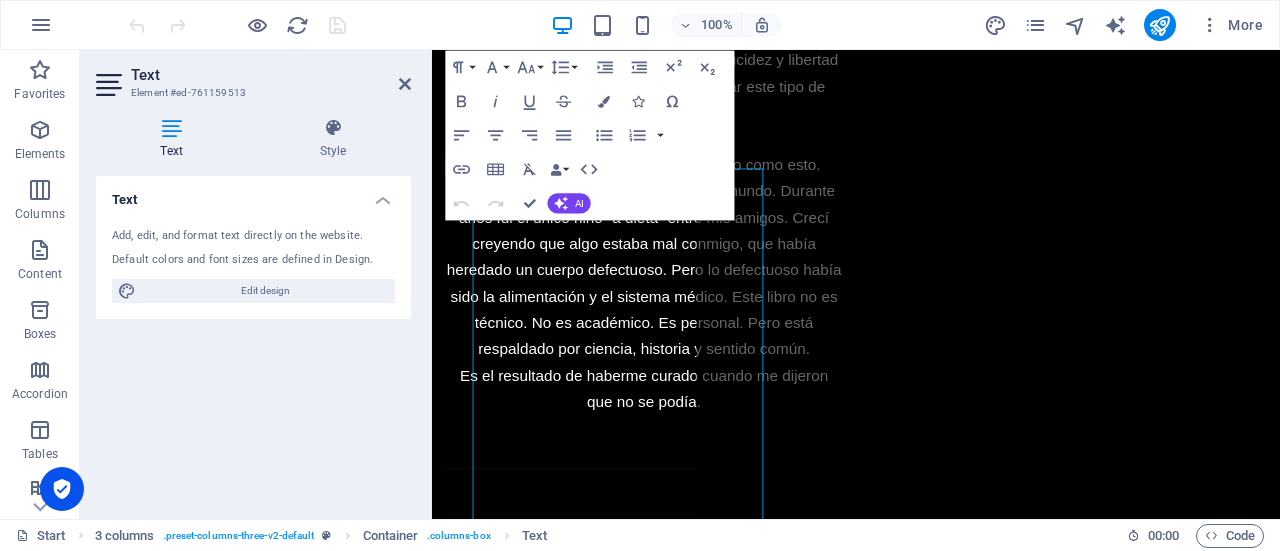 scroll, scrollTop: 4663, scrollLeft: 0, axis: vertical 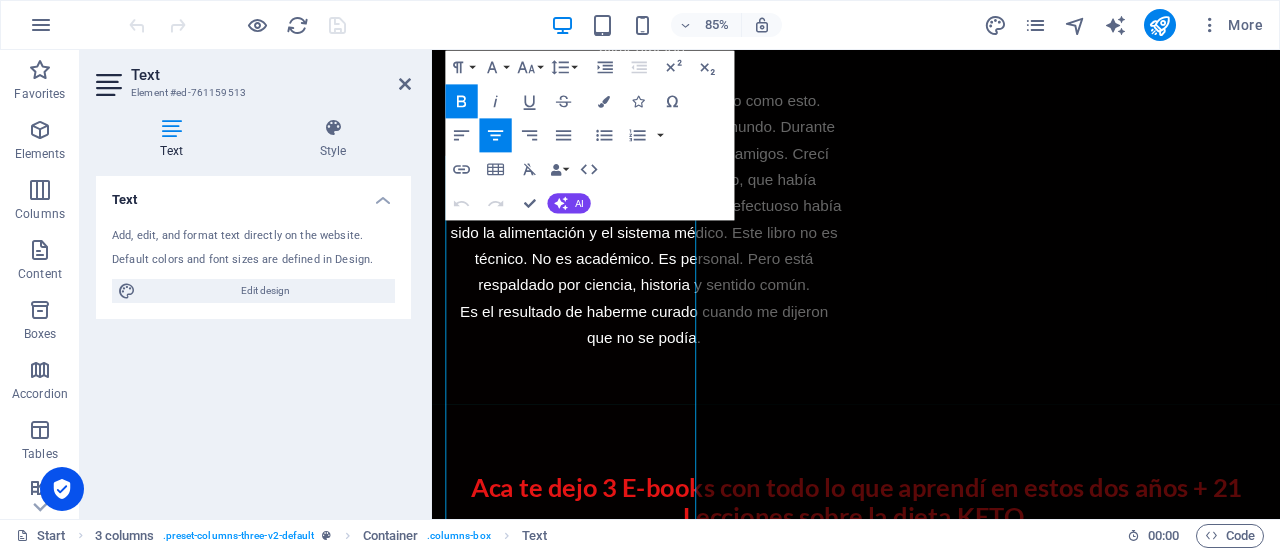 click on "Text Add, edit, and format text directly on the website. Default colors and font sizes are defined in Design. Edit design Alignment Left aligned Centered Right aligned" at bounding box center (253, 339) 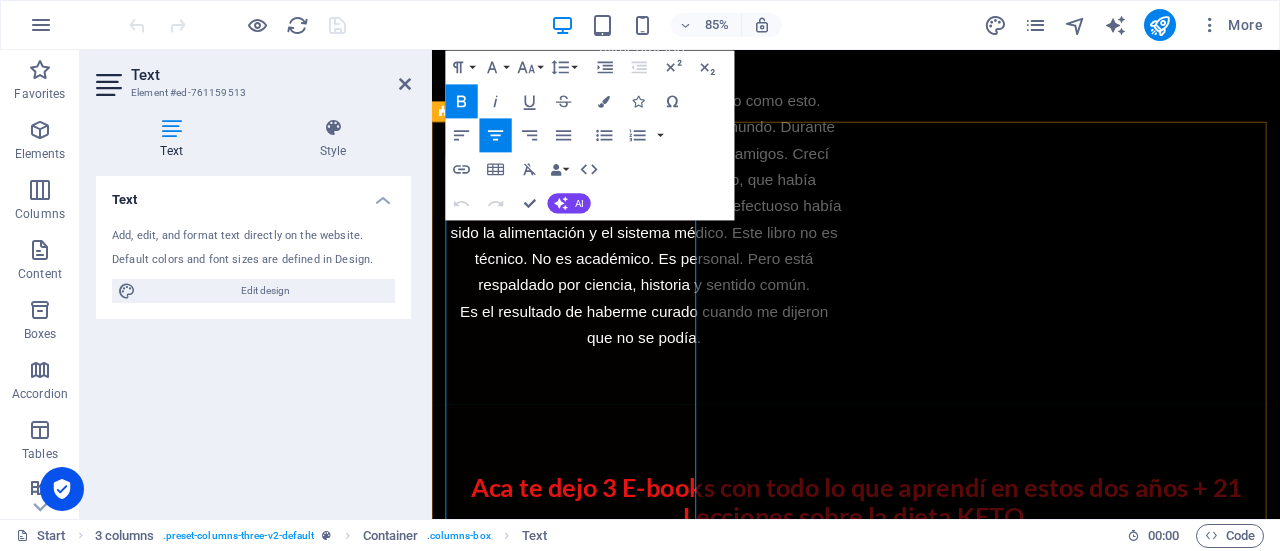 drag, startPoint x: 673, startPoint y: 270, endPoint x: 908, endPoint y: 147, distance: 265.2433 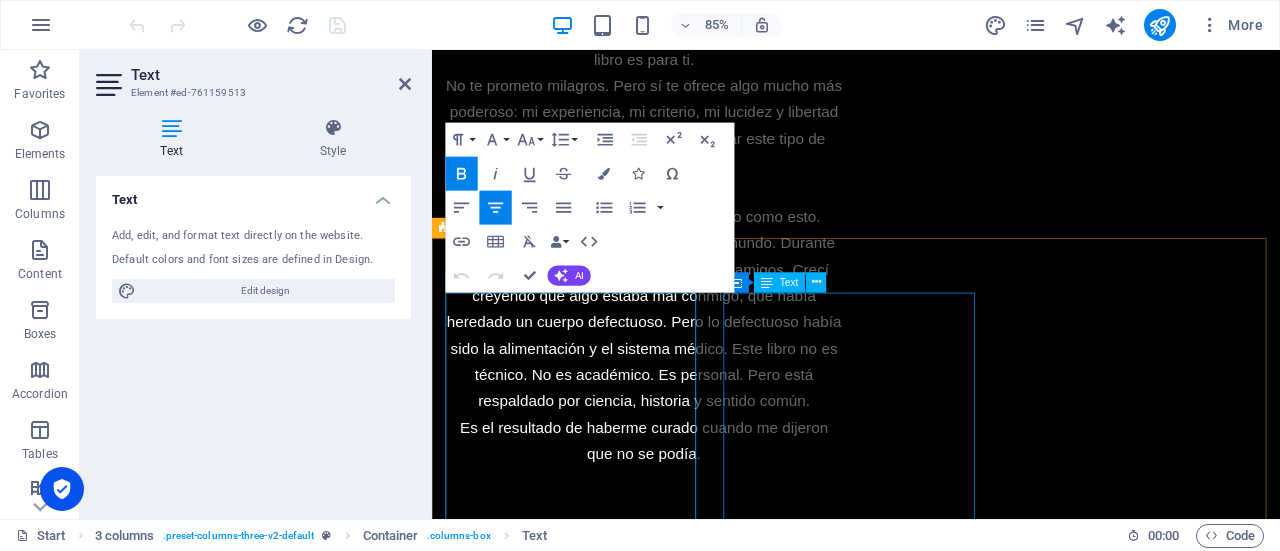 scroll, scrollTop: 4525, scrollLeft: 0, axis: vertical 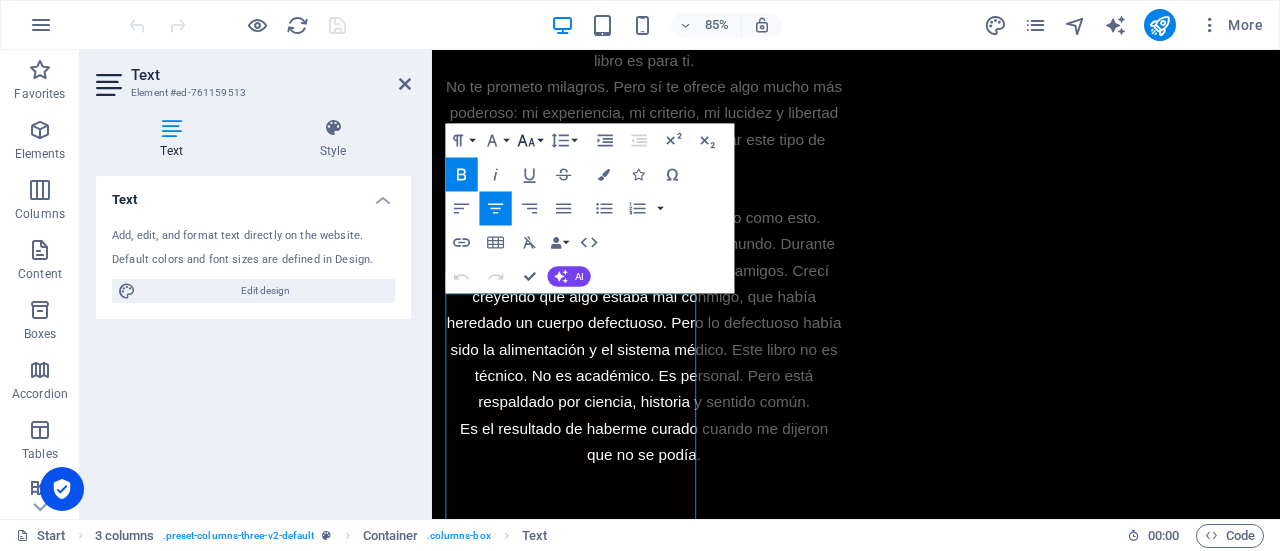 click 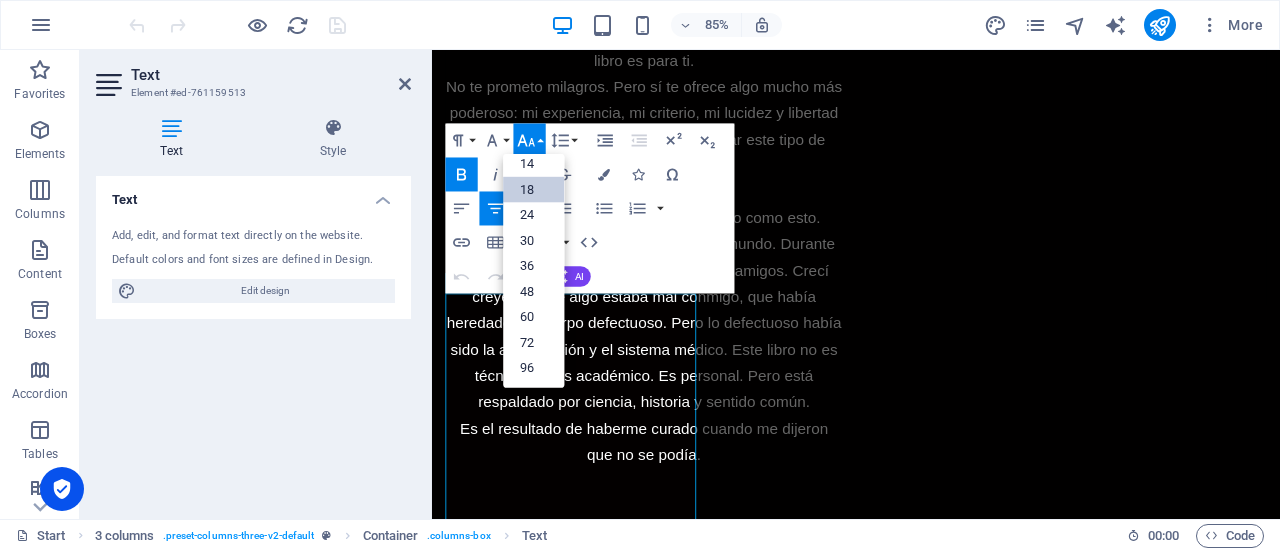scroll, scrollTop: 160, scrollLeft: 0, axis: vertical 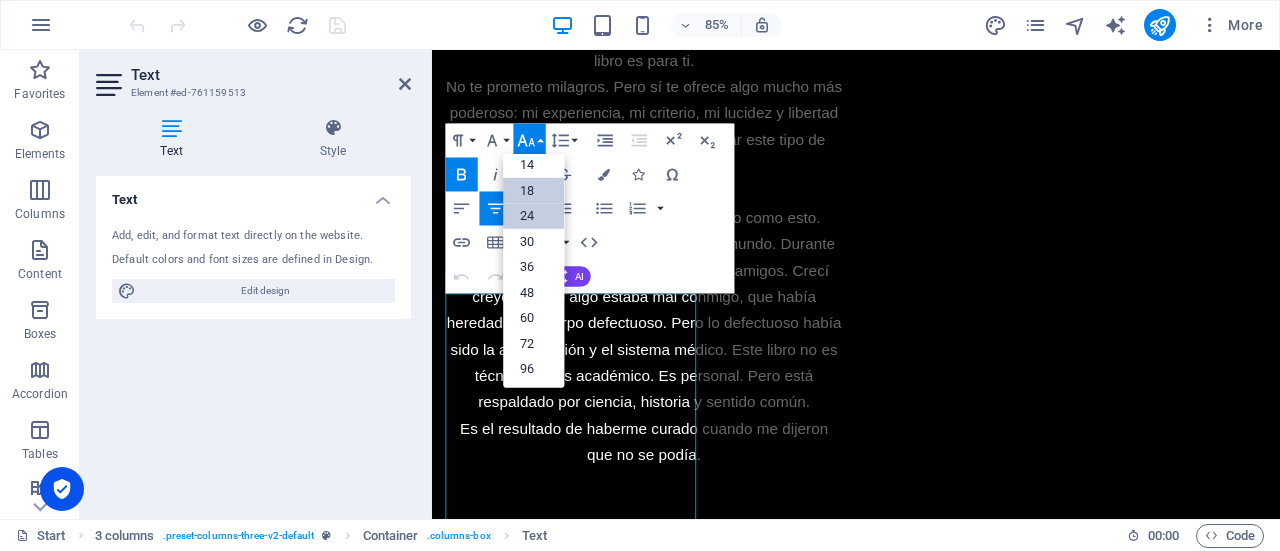 click on "24" at bounding box center (533, 216) 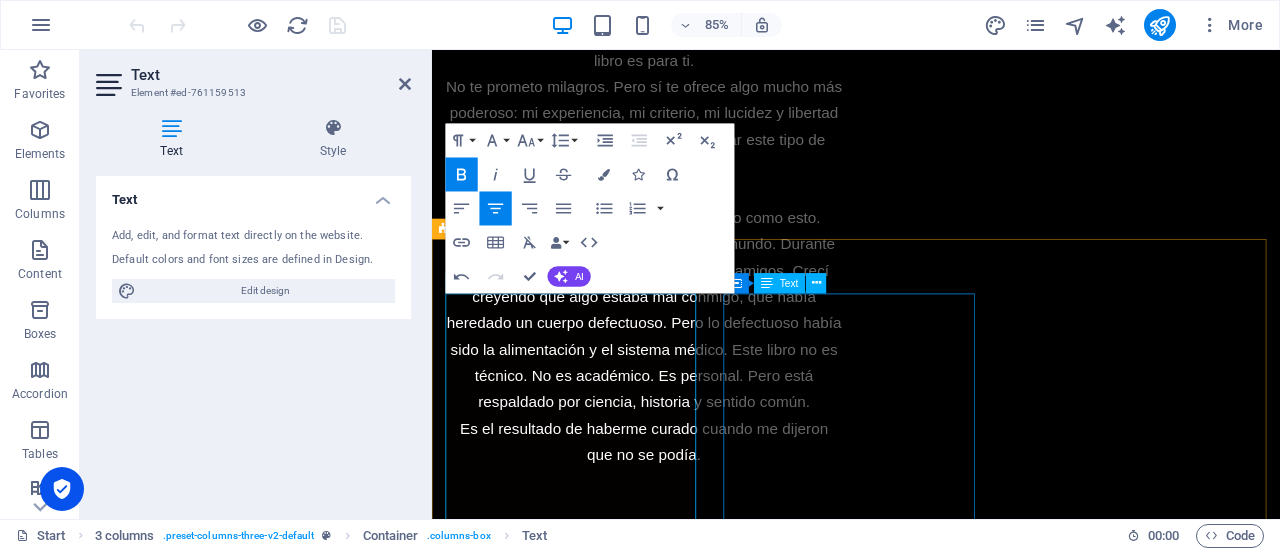 click on "El Mito del Colesterol Descubre por qué el colesterol no es tu enemigo y cómo millones han sido mal informados durante décadas. Este e-book rompe con los mitos médicos, expone los intereses detrás del negocio de los aceites vegetales y de las medicinas para el colesterol llamados estatinas, y te muestra un nuevo camino hacia la salud real, sin miedo y sin fármacos innecesarios." at bounding box center (598, 3400) 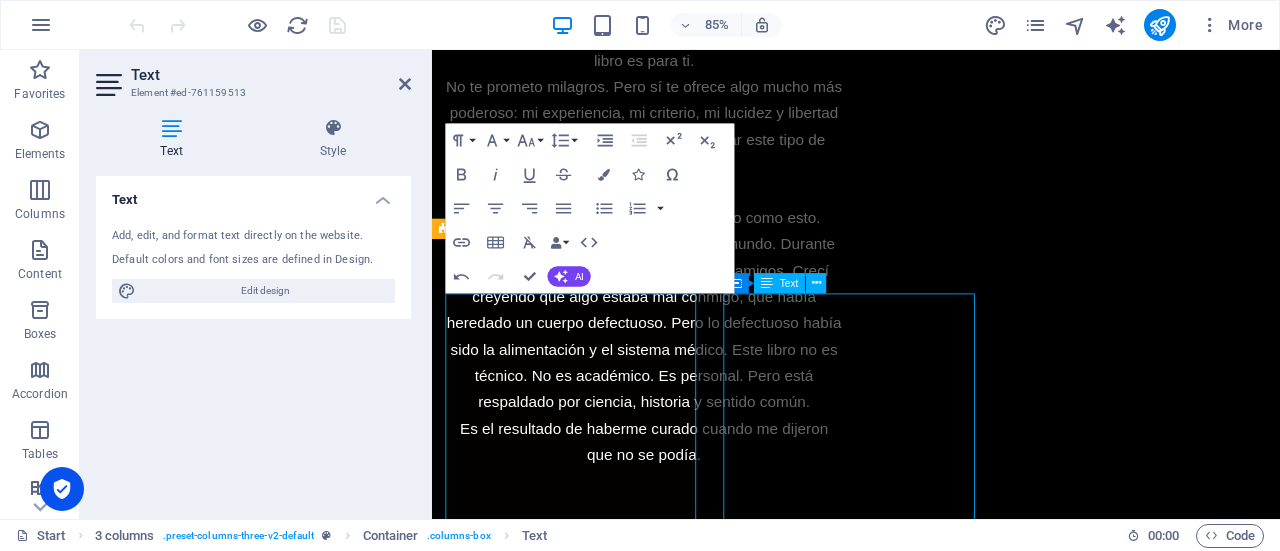 scroll, scrollTop: 4450, scrollLeft: 0, axis: vertical 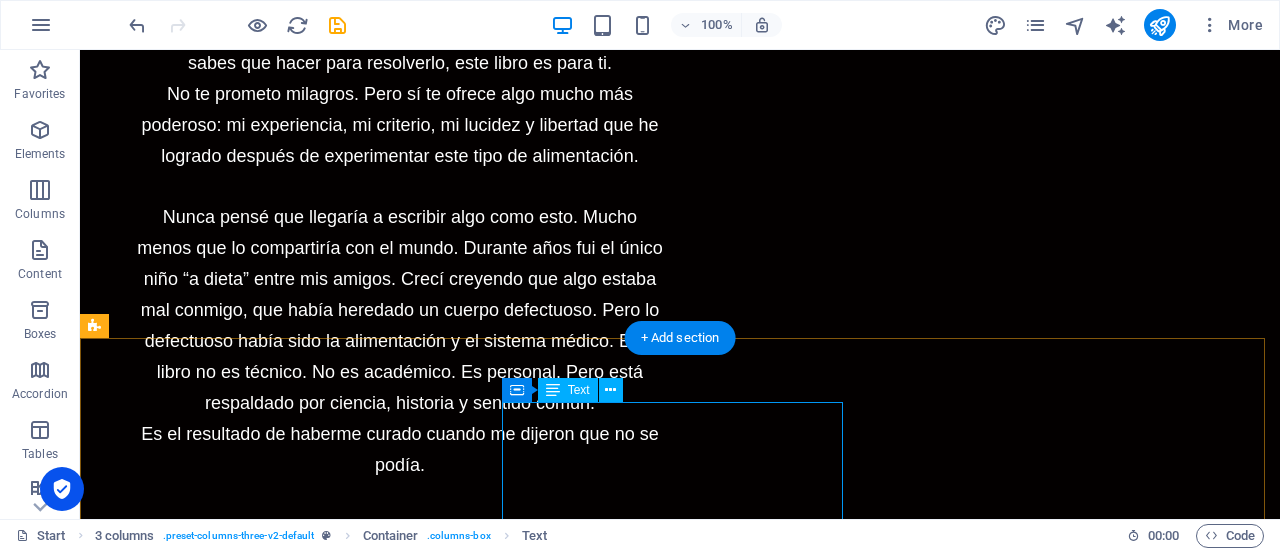 click on "El Mito del Colesterol Descubre por qué el colesterol no es tu enemigo y cómo millones han sido mal informados durante décadas. Este e-book rompe con los mitos médicos, expone los intereses detrás del negocio de los aceites vegetales y de las medicinas para el colesterol llamados estatinas, y te muestra un nuevo camino hacia la salud real, sin miedo y sin fármacos innecesarios." at bounding box center (266, 3444) 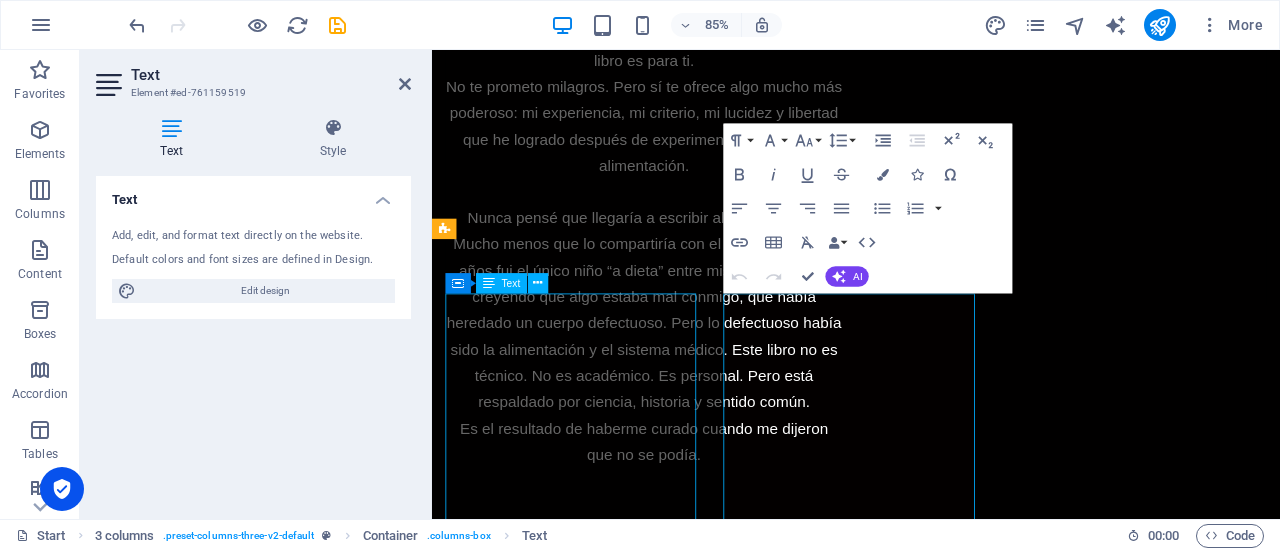 scroll, scrollTop: 4450, scrollLeft: 0, axis: vertical 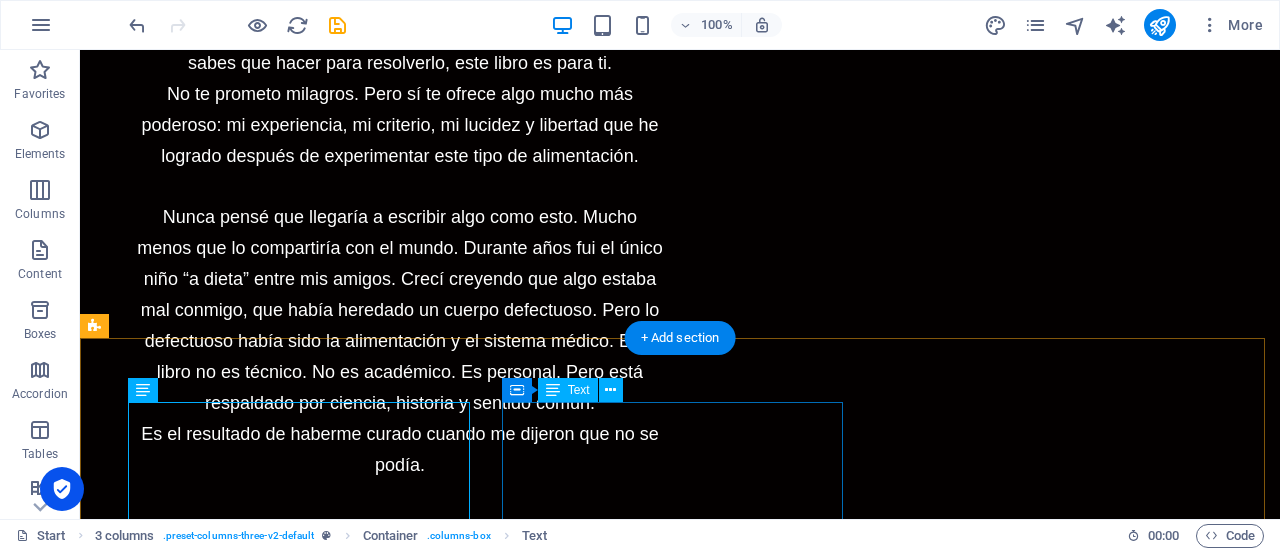 click on "El Mito del Colesterol Descubre por qué el colesterol no es tu enemigo y cómo millones han sido mal informados durante décadas. Este e-book rompe con los mitos médicos, expone los intereses detrás del negocio de los aceites vegetales y de las medicinas para el colesterol llamados estatinas, y te muestra un nuevo camino hacia la salud real, sin miedo y sin fármacos innecesarios." at bounding box center (266, 3444) 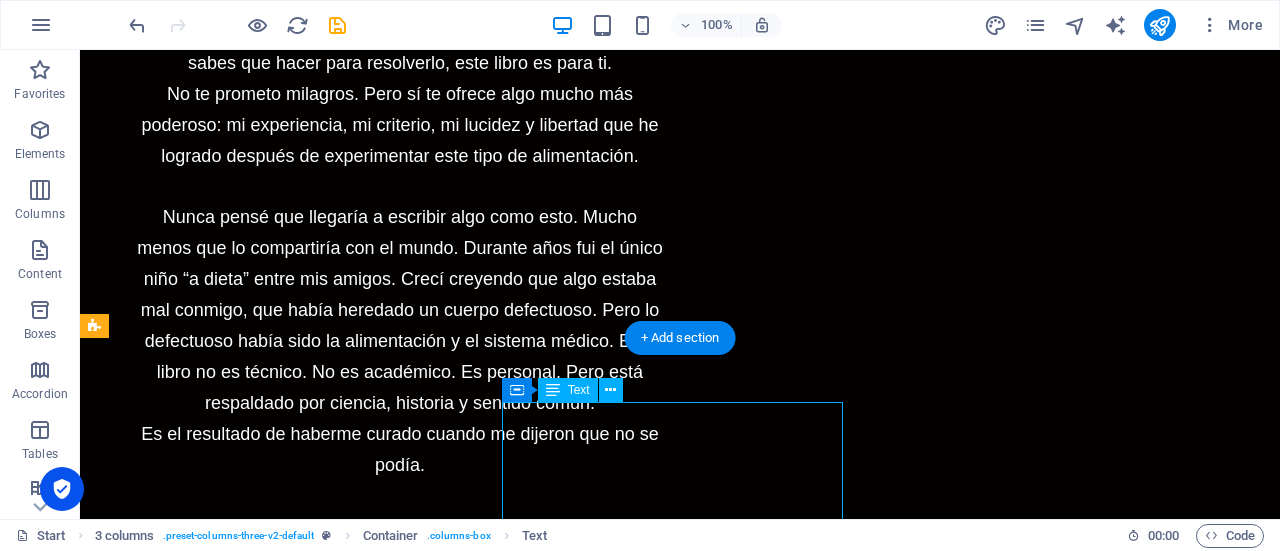 click on "El Mito del Colesterol Descubre por qué el colesterol no es tu enemigo y cómo millones han sido mal informados durante décadas. Este e-book rompe con los mitos médicos, expone los intereses detrás del negocio de los aceites vegetales y de las medicinas para el colesterol llamados estatinas, y te muestra un nuevo camino hacia la salud real, sin miedo y sin fármacos innecesarios." at bounding box center (266, 3444) 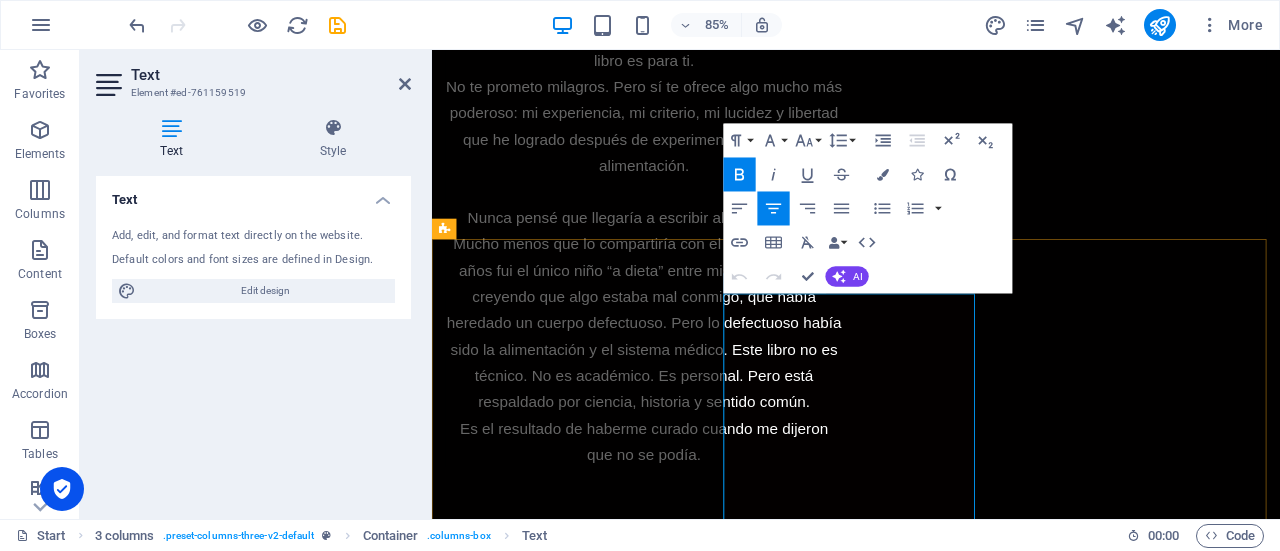 drag, startPoint x: 828, startPoint y: 355, endPoint x: 1018, endPoint y: 353, distance: 190.01053 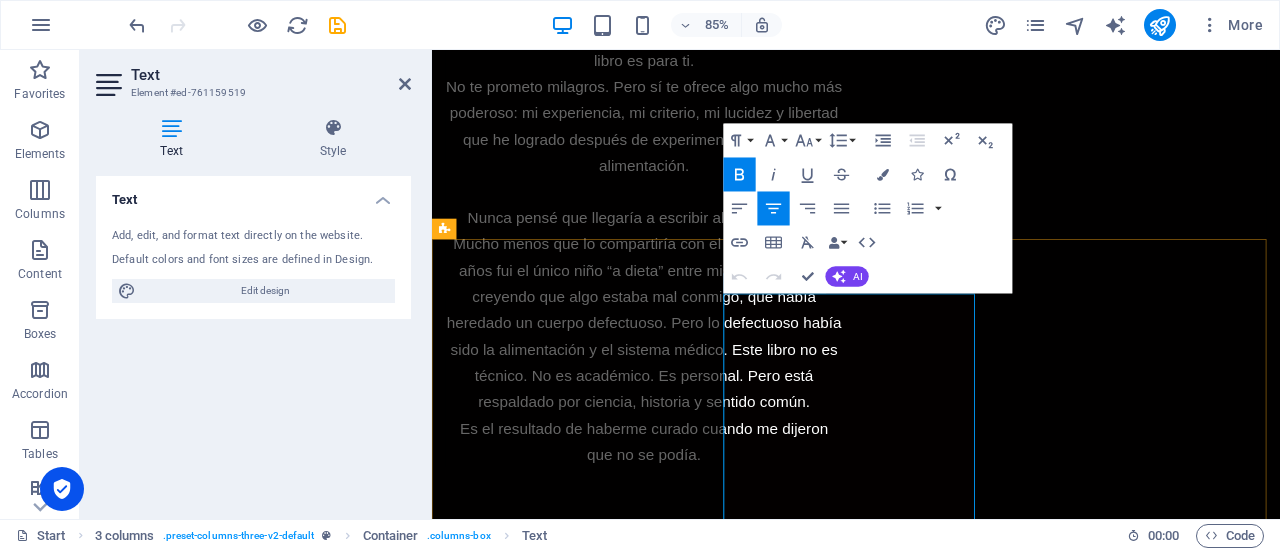 click on "El Mito del Colesterol" at bounding box center [598, 3247] 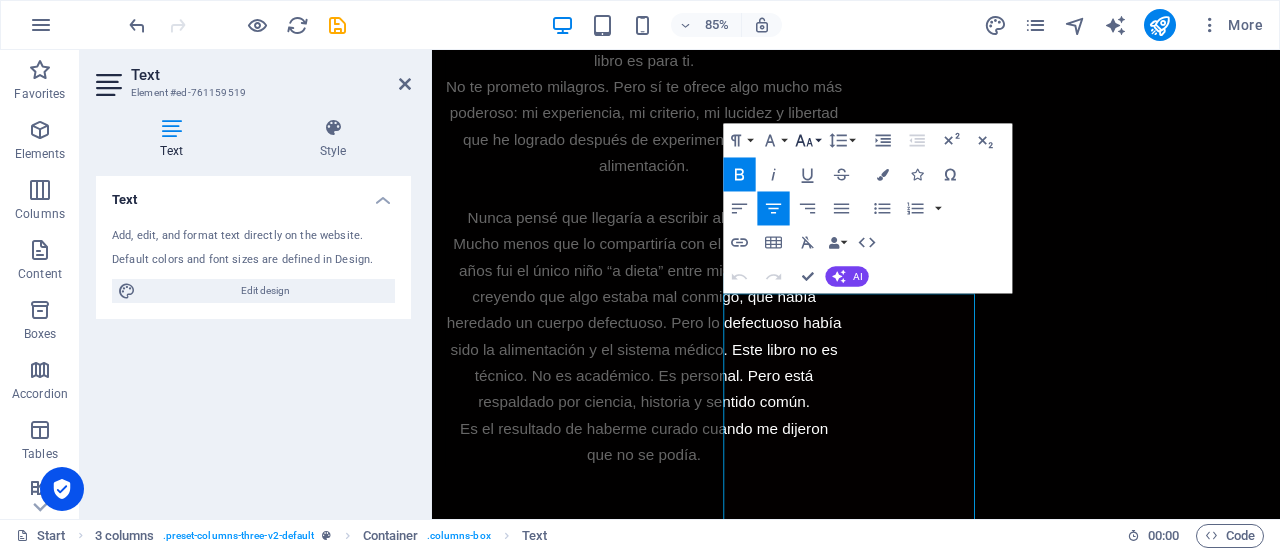 click 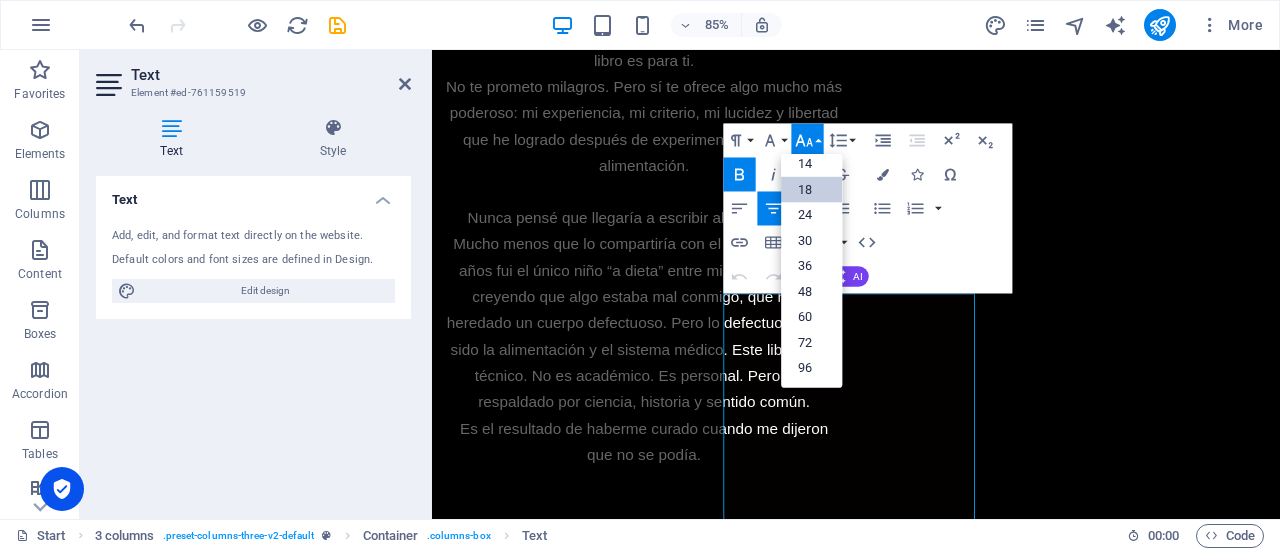 scroll, scrollTop: 160, scrollLeft: 0, axis: vertical 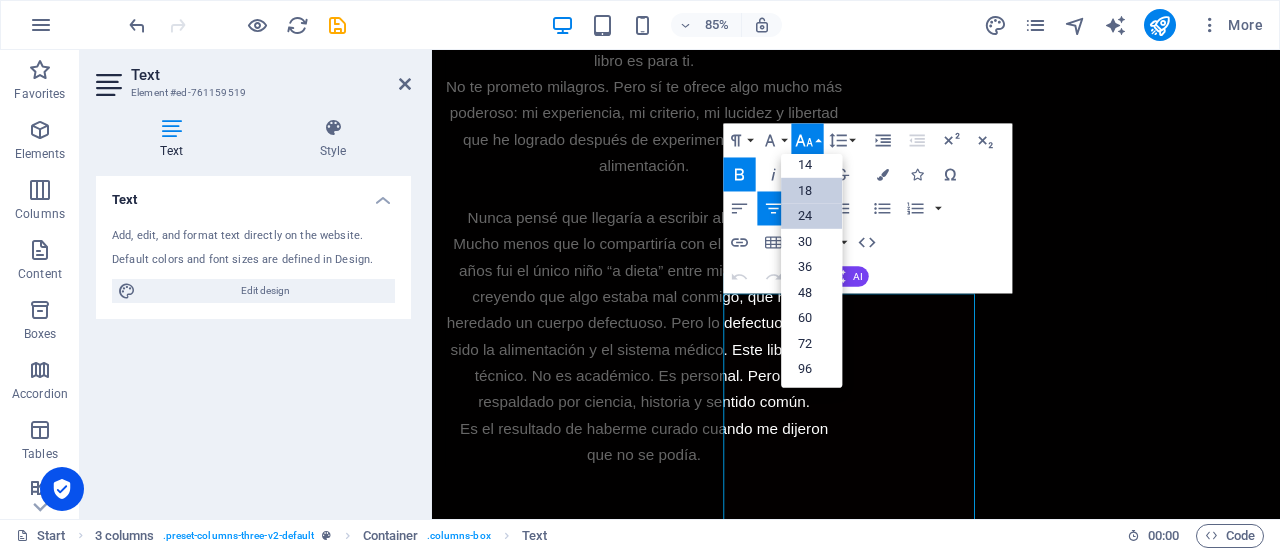 click on "24" at bounding box center (812, 216) 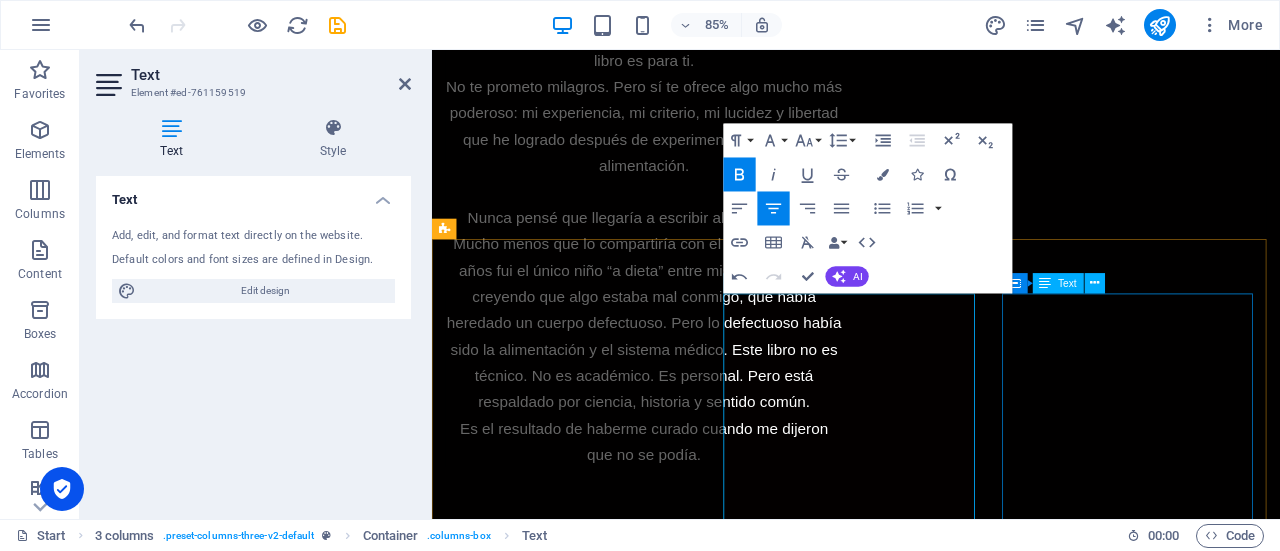 click on "Bienestar Genético MTHFR ¿Sabías que un simple gen puede estar detrás de tu ansiedad, depresión, fatiga crónica o incluso tu falta de concentración? En este revelador eBook descubrirás todo sobre el gen MTHFR, su impacto en el cuerpo y la mente, y cómo actuar si eres portador de una mutación. 🔍 Basado en ciencia actual, experiencias reales y estrategias prácticas, este libro te enseñará: Qué es el MTHFR y cómo afecta tu salud física y emocional.Cómo saber si tienes esta mutación (sin gastar una fortuna).Qué suplementos y hábitos pueden ayudarte a recuperar tu energía, claridad mental y bienestar. Si llevas años sin respuestas claras, este eBook puede ser el punto de inflexión que necesitabas. Tu salud no está rota. Está mal interpretada. Descúbrelo ahora." at bounding box center [598, 3937] 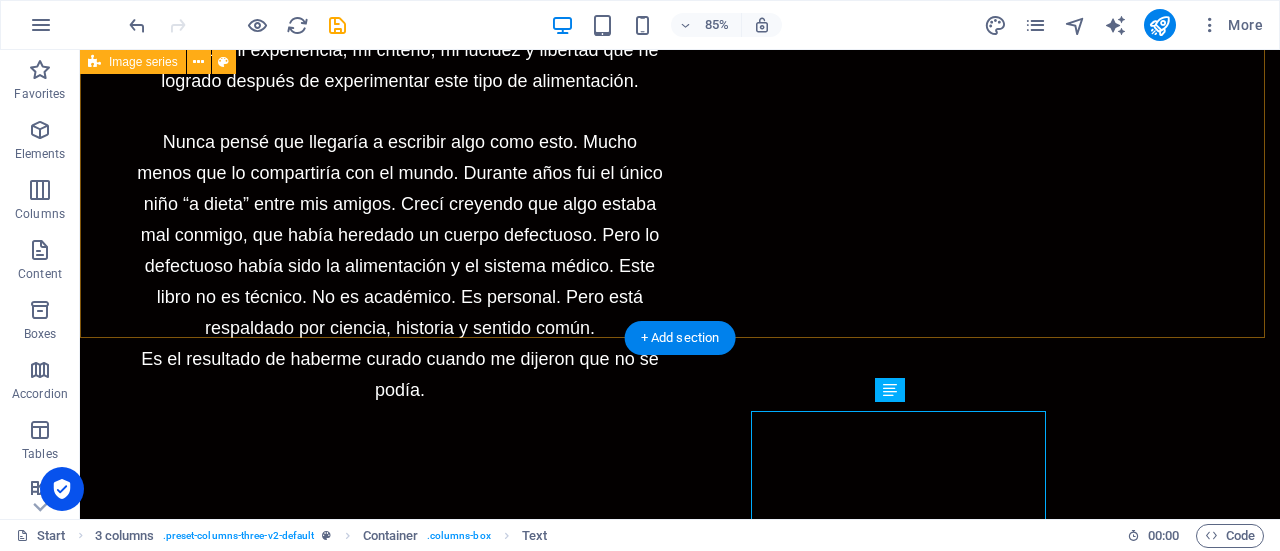 scroll, scrollTop: 4450, scrollLeft: 0, axis: vertical 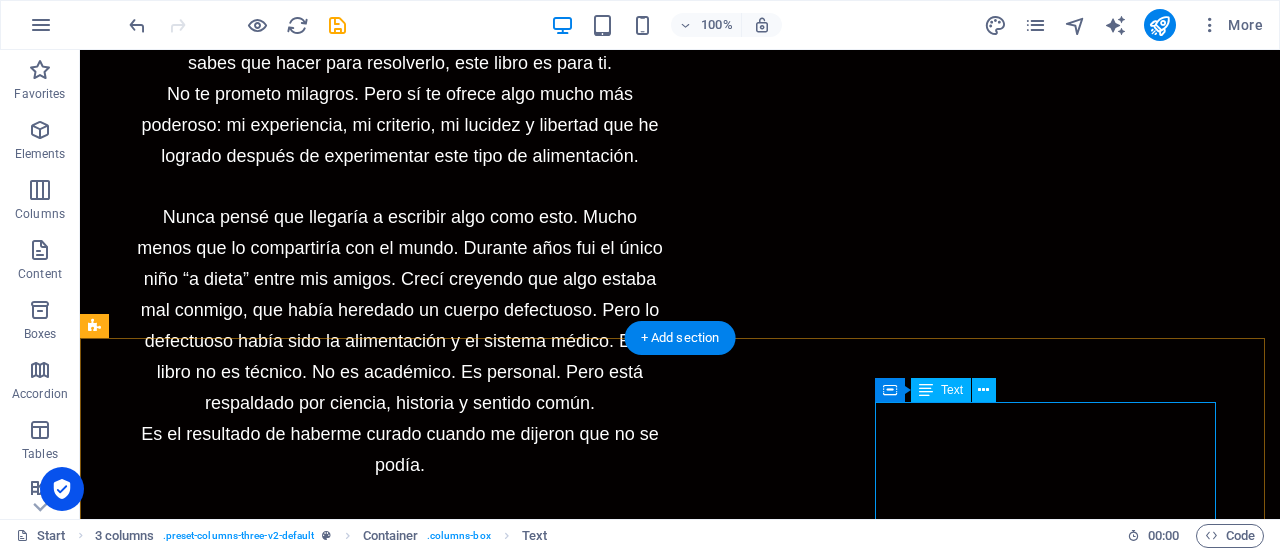 click on "Bienestar Genético MTHFR ¿Sabías que un simple gen puede estar detrás de tu ansiedad, depresión, fatiga crónica o incluso tu falta de concentración? En este revelador eBook descubrirás todo sobre el gen MTHFR, su impacto en el cuerpo y la mente, y cómo actuar si eres portador de una mutación. 🔍 Basado en ciencia actual, experiencias reales y estrategias prácticas, este libro te enseñará: Qué es el MTHFR y cómo afecta tu salud física y emocional.Cómo saber si tienes esta mutación (sin gastar una fortuna).Qué suplementos y hábitos pueden ayudarte a recuperar tu energía, claridad mental y bienestar. Si llevas años sin respuestas claras, este eBook puede ser el punto de inflexión que necesitabas. Tu salud no está rota. Está mal interpretada. Descúbrelo ahora." at bounding box center [266, 3925] 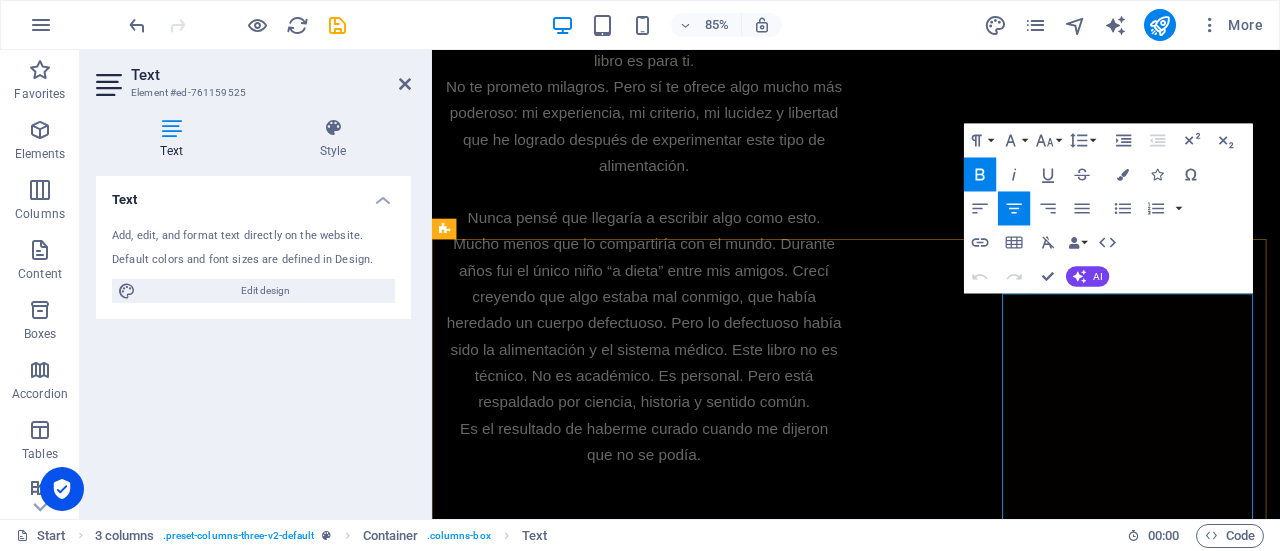 drag, startPoint x: 1166, startPoint y: 355, endPoint x: 1369, endPoint y: 355, distance: 203 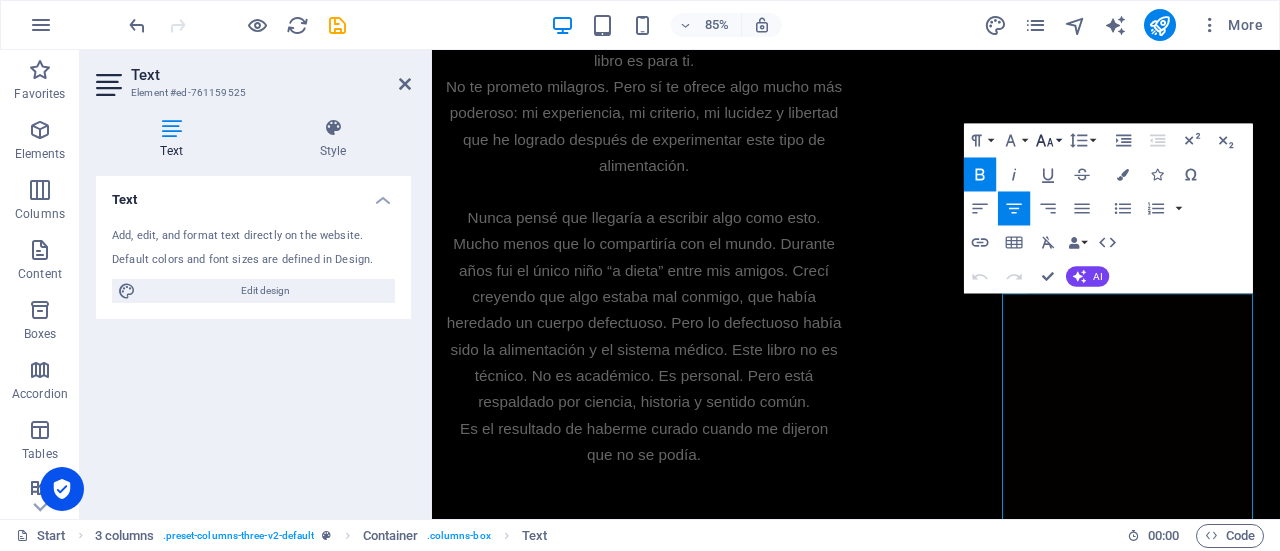 click 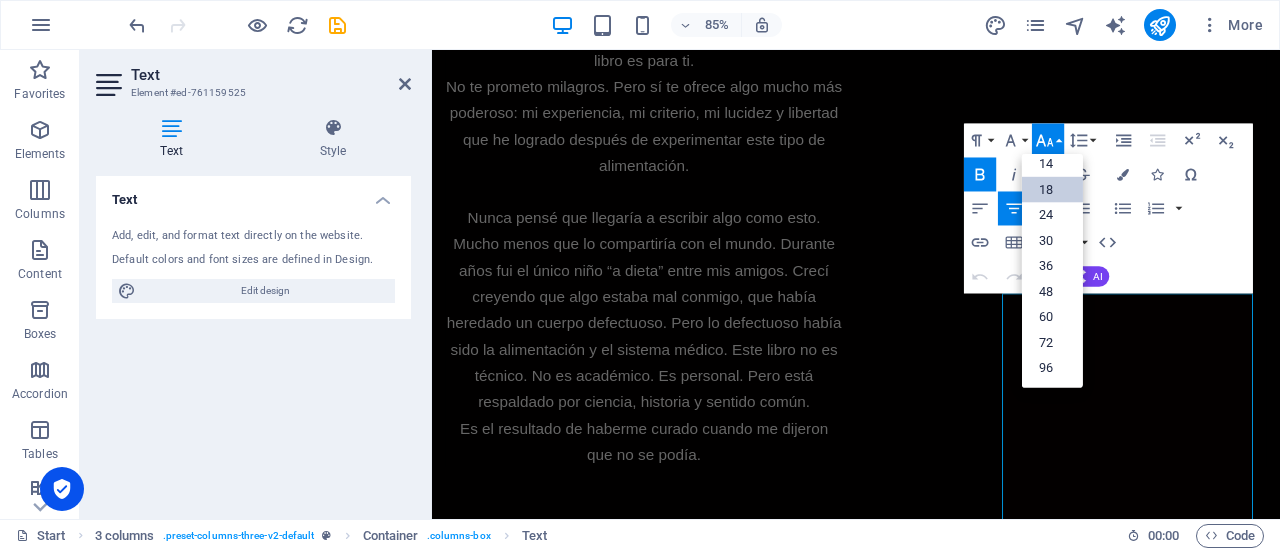 scroll, scrollTop: 160, scrollLeft: 0, axis: vertical 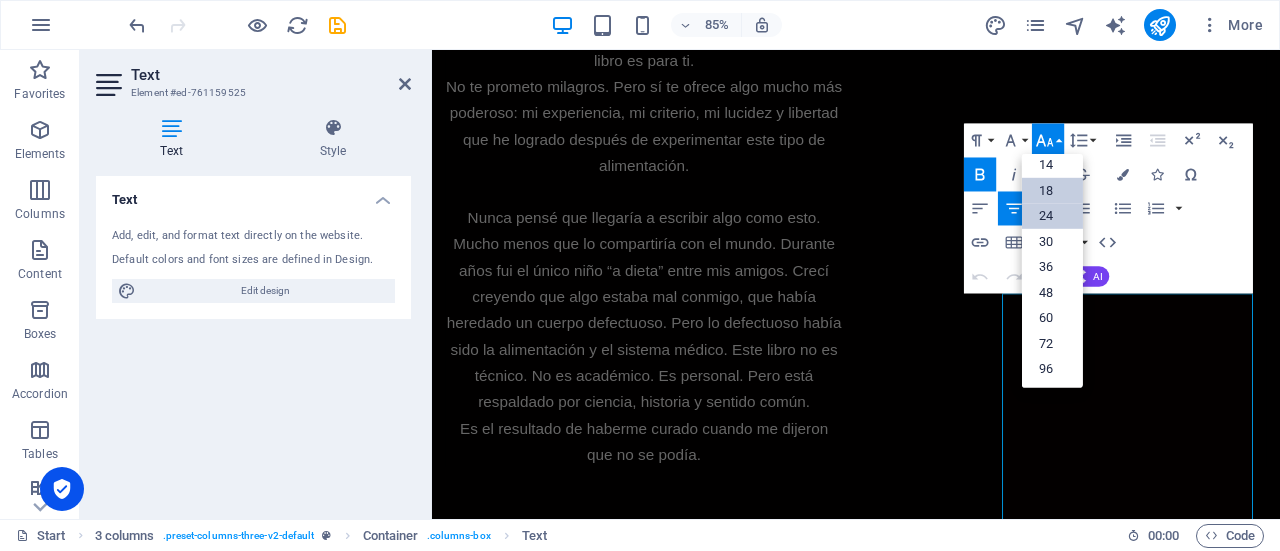 click on "24" at bounding box center [1052, 216] 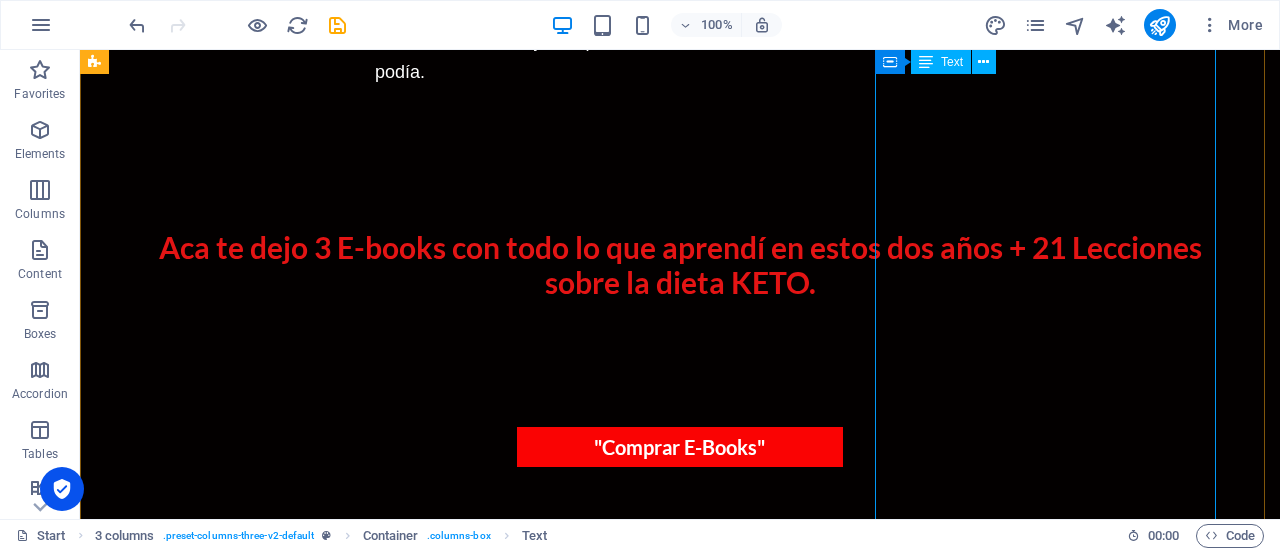 scroll, scrollTop: 4844, scrollLeft: 0, axis: vertical 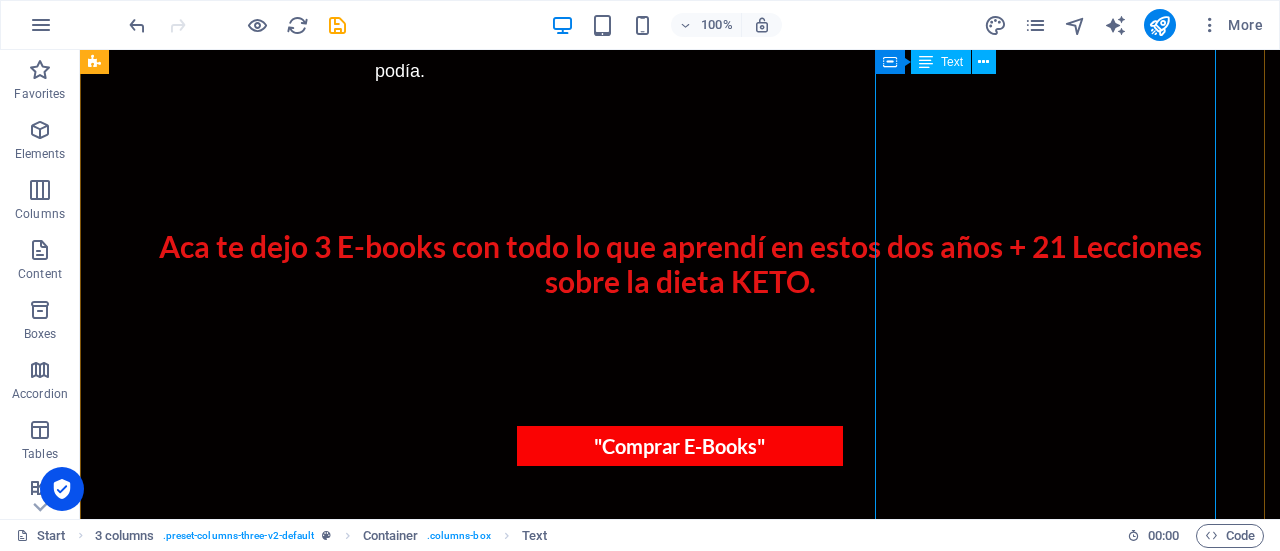 click on "Bienestar Genético MTHFR ¿Sabías que un simple gen puede estar detrás de tu ansiedad, depresión, fatiga crónica o incluso tu falta de concentración? En este revelador eBook descubrirás todo sobre el gen MTHFR, su impacto en el cuerpo y la mente, y cómo actuar si eres portador de una mutación. 🔍 Basado en ciencia actual, experiencias reales y estrategias prácticas, este libro te enseñará: Qué es el MTHFR y cómo afecta tu salud física y emocional.Cómo saber si tienes esta mutación (sin gastar una fortuna).Qué suplementos y hábitos pueden ayudarte a recuperar tu energía, claridad mental y bienestar. Si llevas años sin respuestas claras, este eBook puede ser el punto de inflexión que necesitabas. Tu salud no está rota. Está mal interpretada. Descúbrelo ahora." at bounding box center (266, 3533) 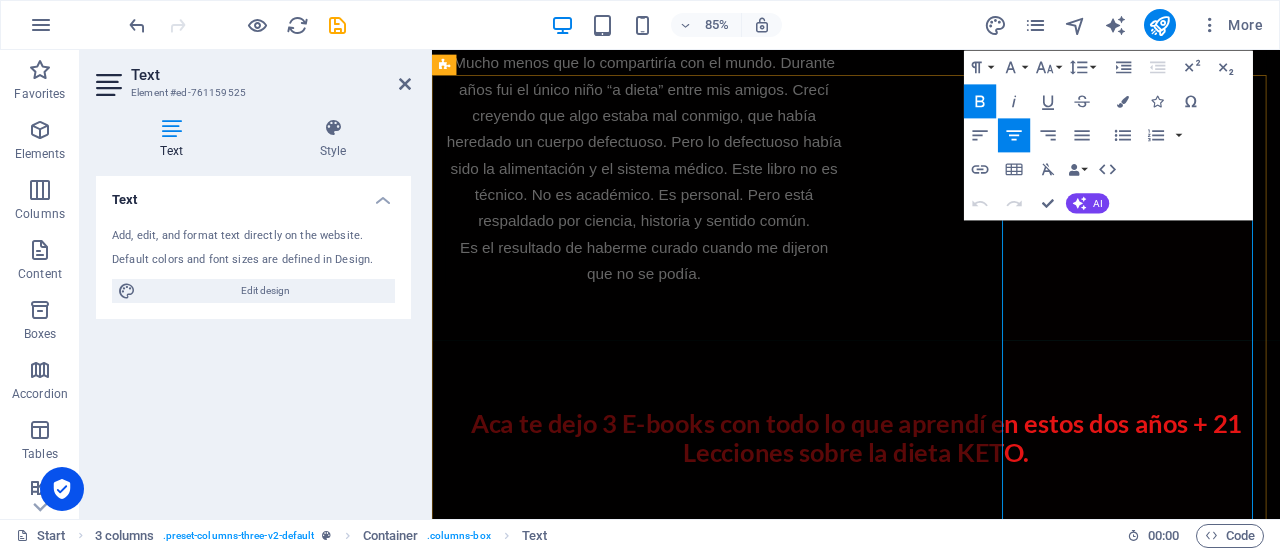scroll, scrollTop: 4740, scrollLeft: 0, axis: vertical 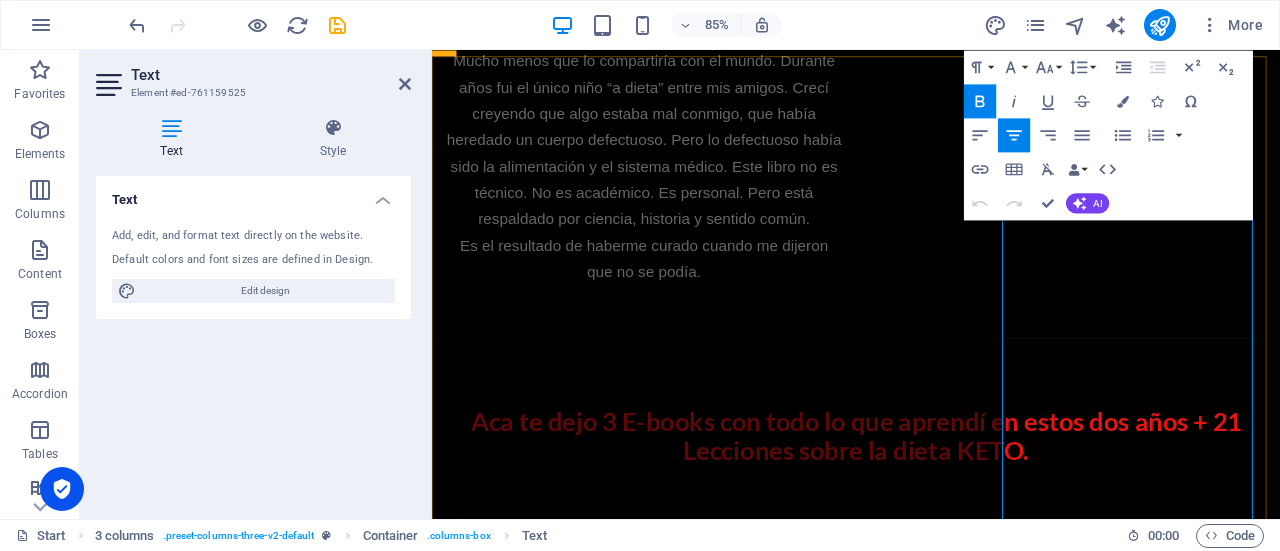 click on "🔍 Basado en ciencia actual, experiencias reales y estrategias prácticas, este libro te enseñará: Qué es el MTHFR y cómo afecta tu salud física y emocional.Cómo saber si tienes esta mutación (sin gastar una fortuna).Qué suplementos y hábitos pueden ayudarte a recuperar tu energía, claridad mental y bienestar. Si llevas años sin respuestas claras, este eBook puede ser el punto de inflexión que necesitabas." at bounding box center [601, 3858] 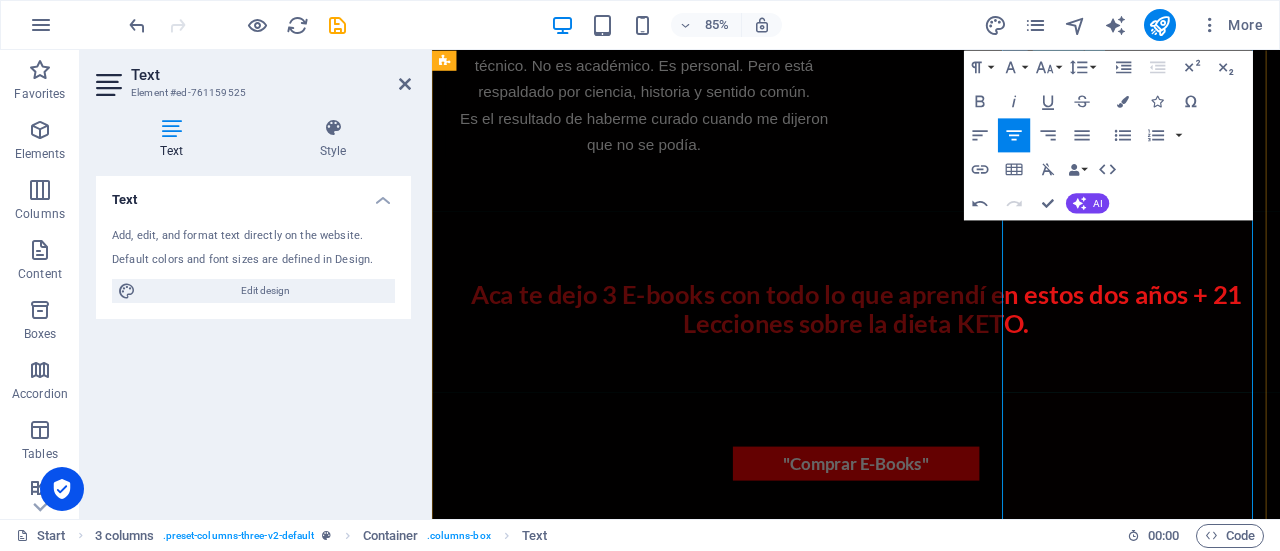 scroll, scrollTop: 4892, scrollLeft: 0, axis: vertical 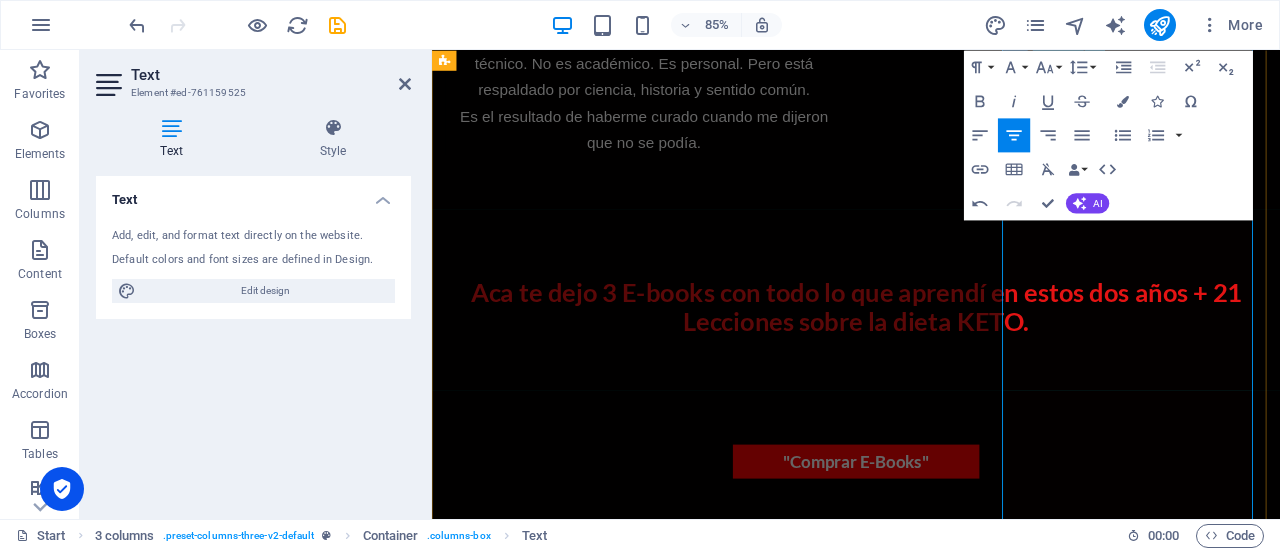 click on "Basado en ciencia actual, experiencias reales y estrategias prácticas, este libro te enseñará: Qué es el MTHFR y cómo afecta tu salud física y emocional.Cómo saber si tienes esta mutación (sin gastar una fortuna).Qué suplementos y hábitos pueden ayudarte a recuperar tu energía, claridad mental y bienestar. Si llevas años sin respuestas claras, este eBook puede ser el punto de inflexión que necesitabas." at bounding box center [601, 3706] 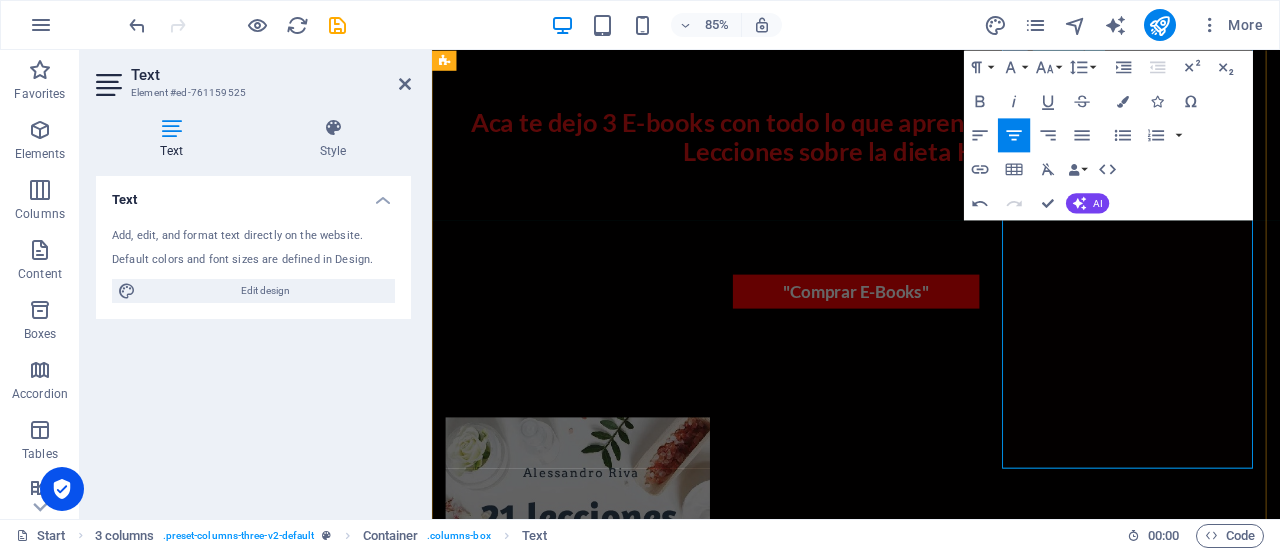 scroll, scrollTop: 5102, scrollLeft: 0, axis: vertical 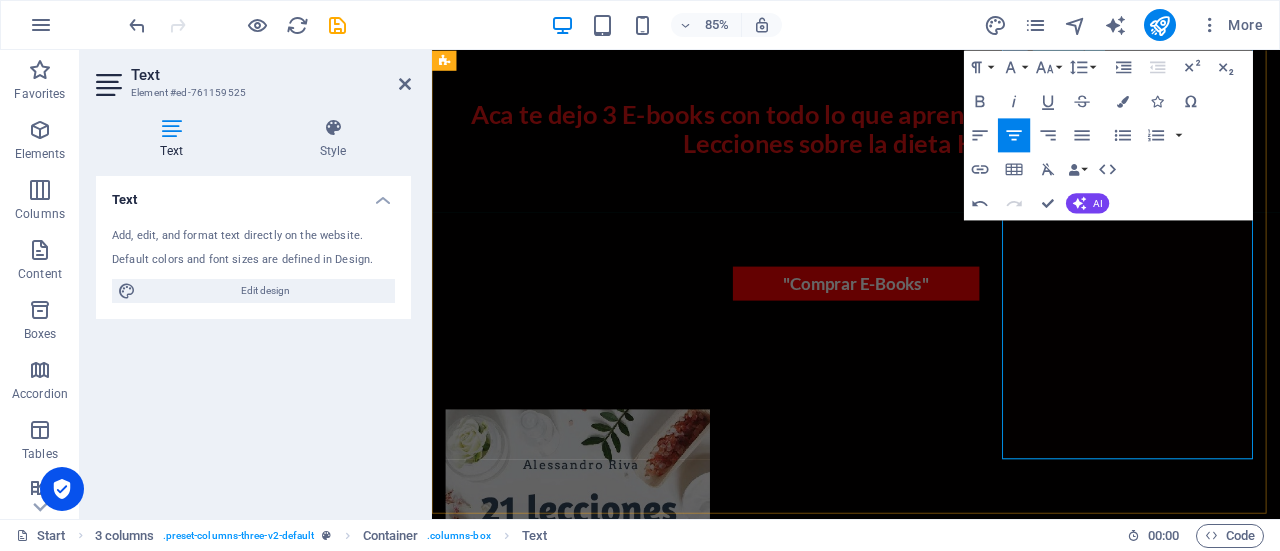 click on "Tu salud no está rota. Está mal interpretada. Descúbrelo ahora." at bounding box center (600, 3691) 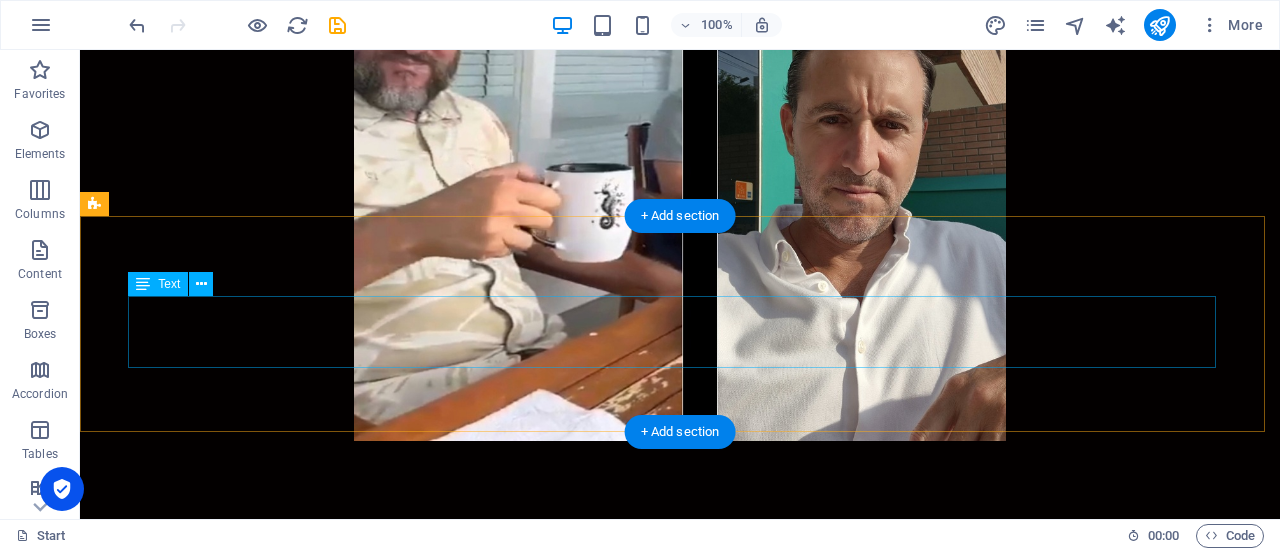 scroll, scrollTop: 1651, scrollLeft: 0, axis: vertical 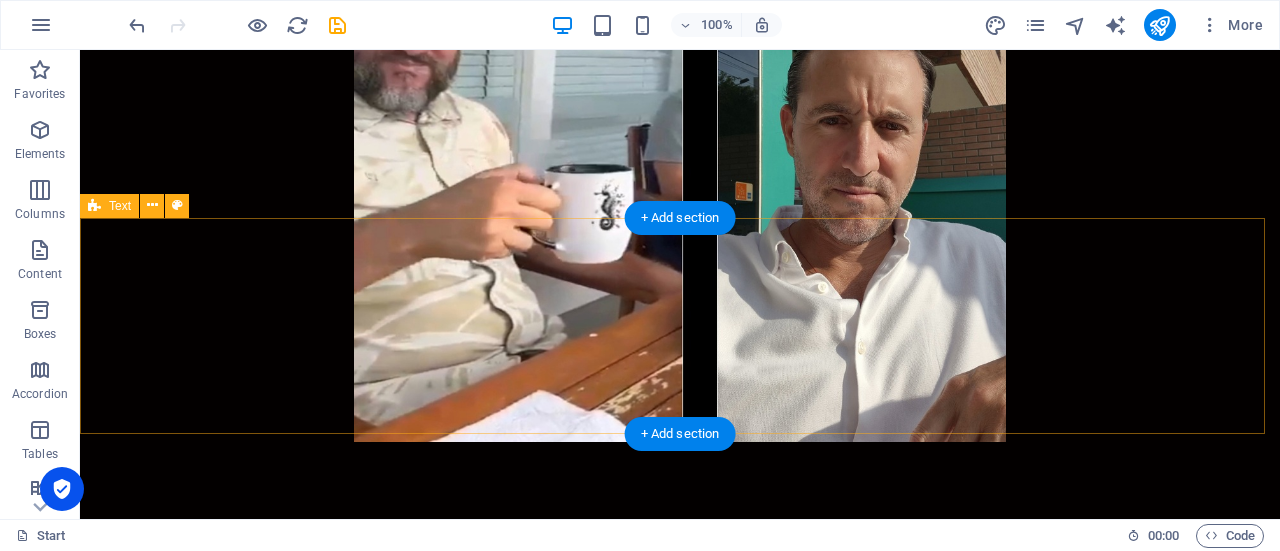 click on "Perdí 14 kg en 8 meses sin pastillas, ni suplementos mágicos, sin pasar hambre.  Eso sí, muchas ganas que de una vez por todas lleguen los resultados.   Y como puedes ver, los resultados se dieron." at bounding box center (680, 614) 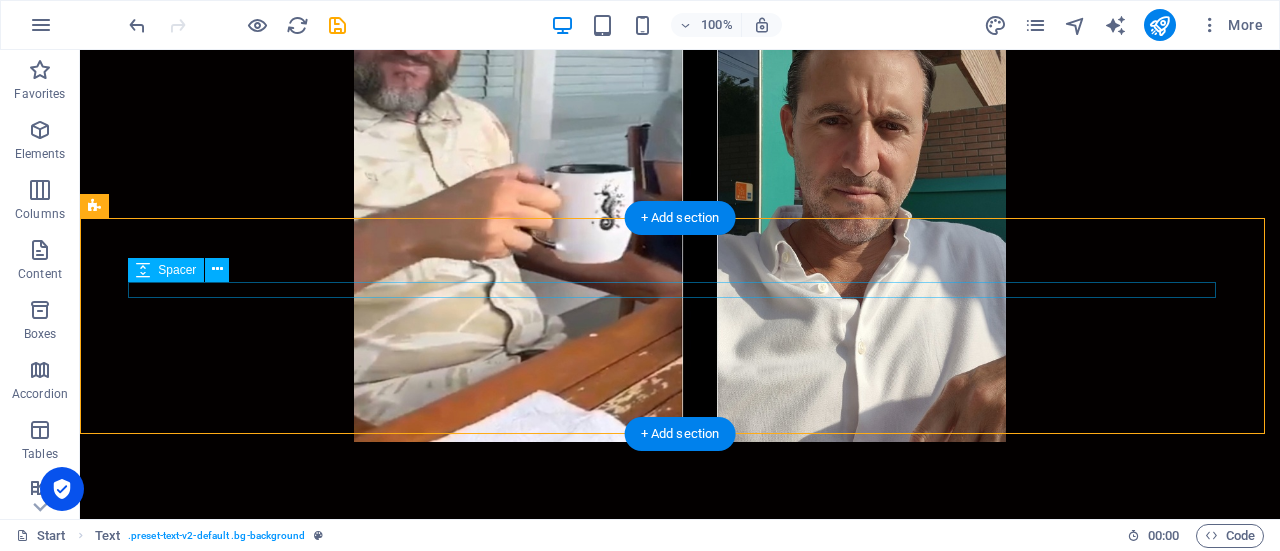 click at bounding box center [680, 578] 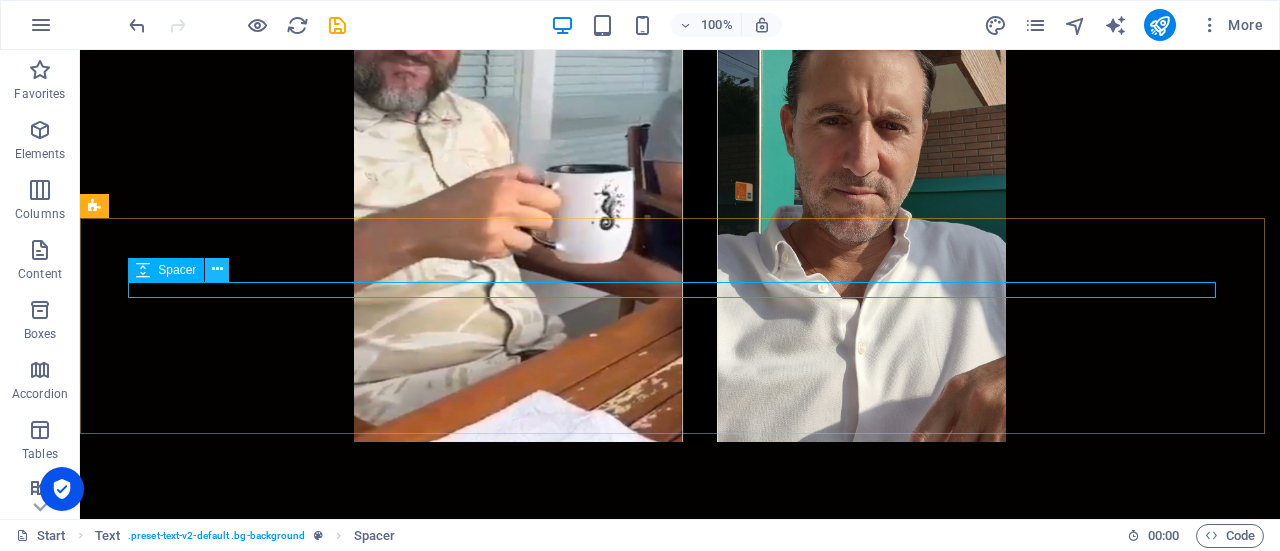 click at bounding box center [217, 269] 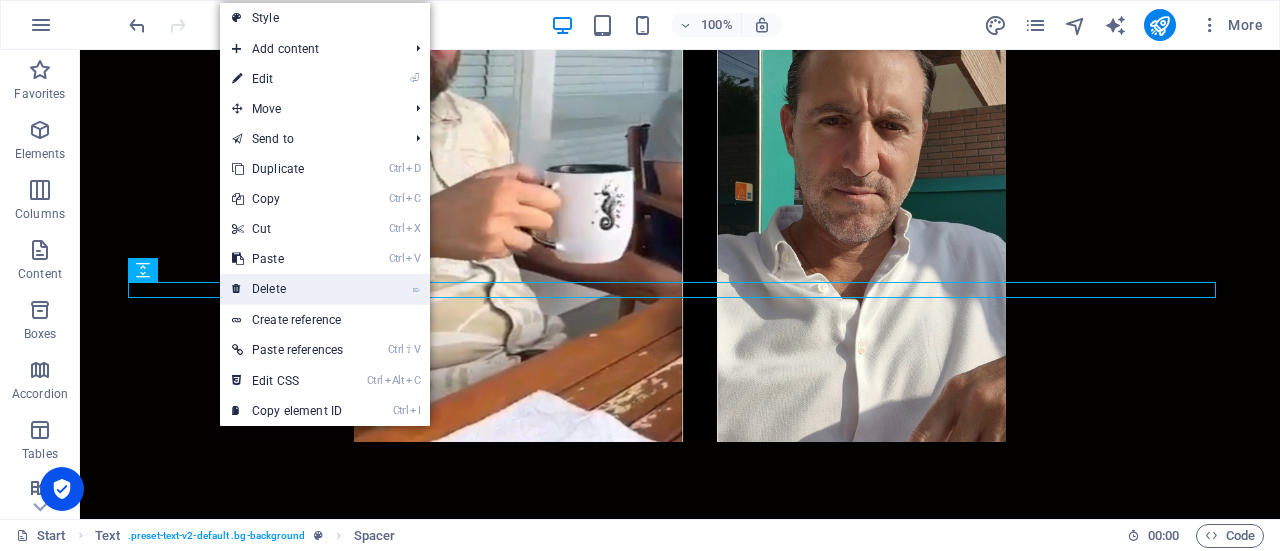 click on "⌦  Delete" at bounding box center [287, 289] 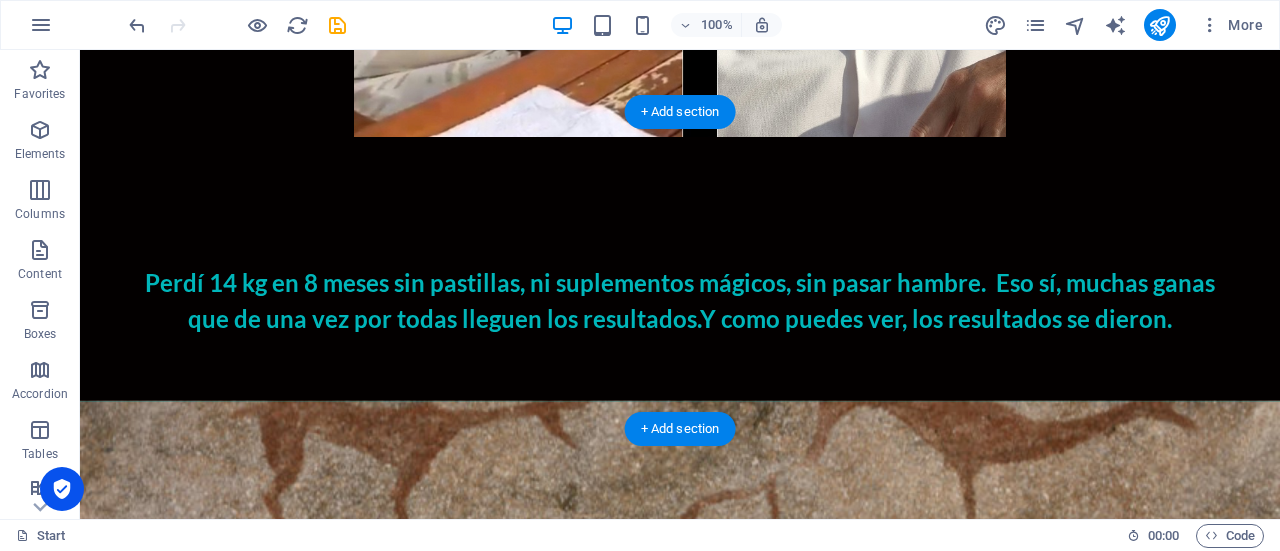 scroll, scrollTop: 1957, scrollLeft: 0, axis: vertical 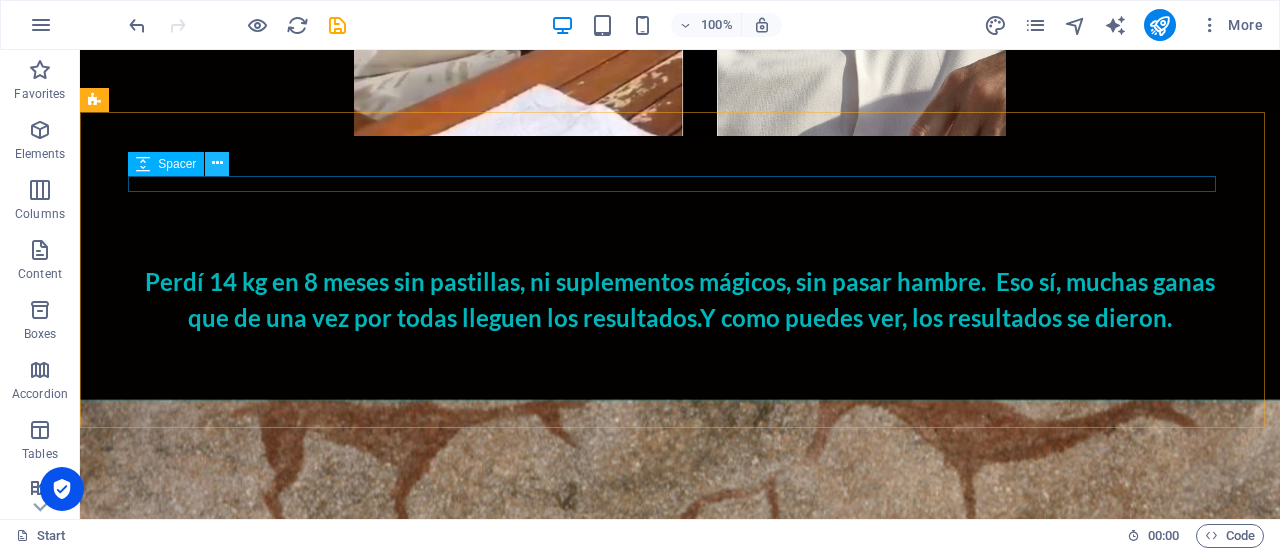 click at bounding box center [217, 163] 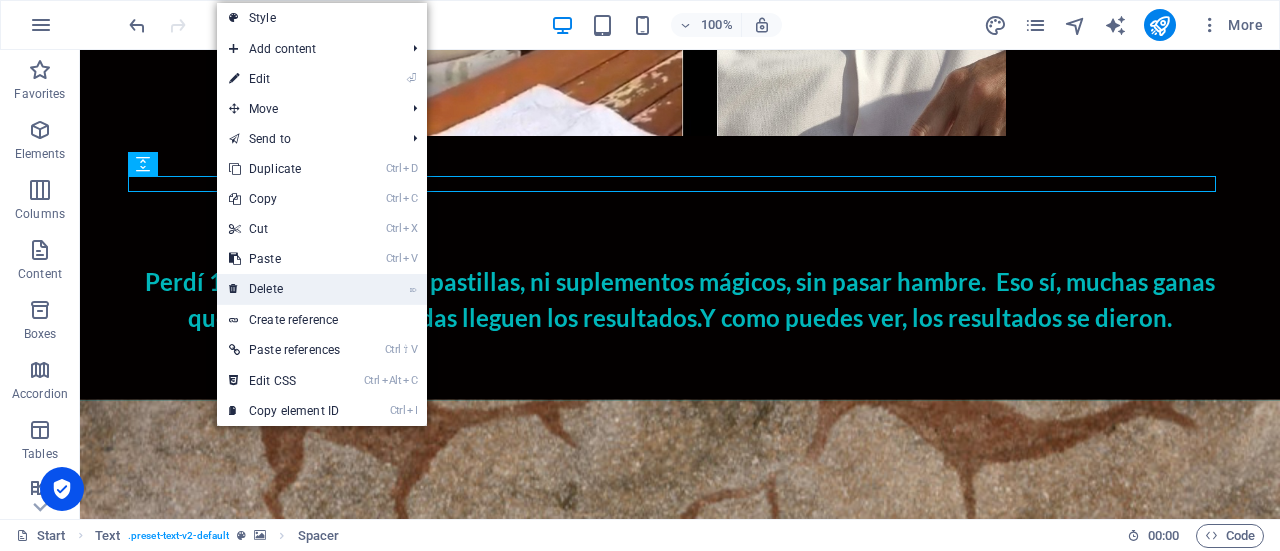 click on "⌦  Delete" at bounding box center [284, 289] 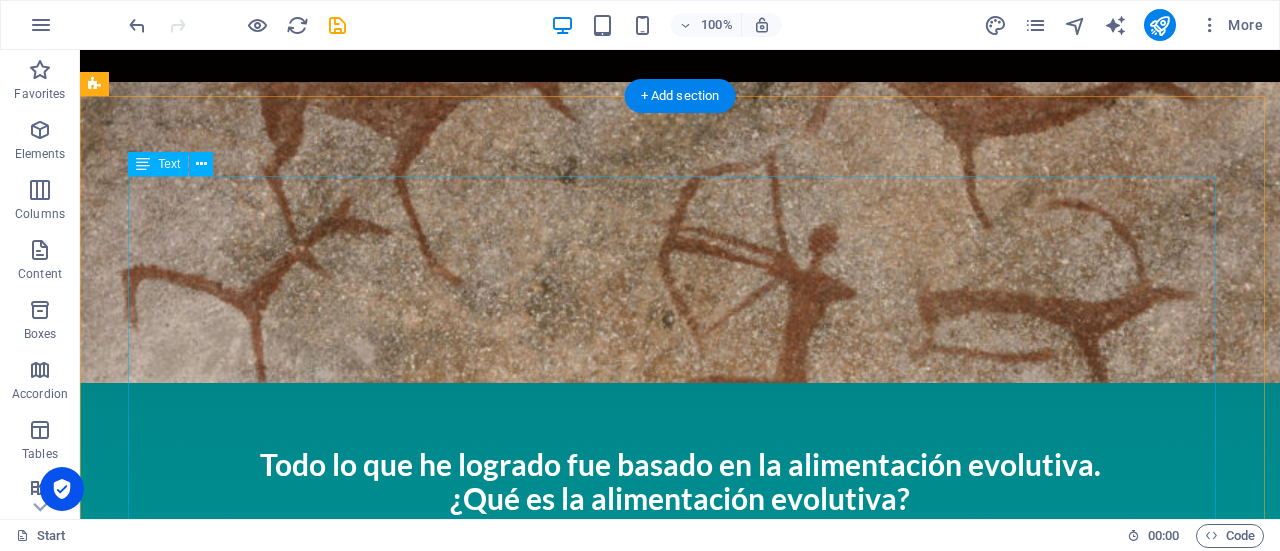 scroll, scrollTop: 2276, scrollLeft: 0, axis: vertical 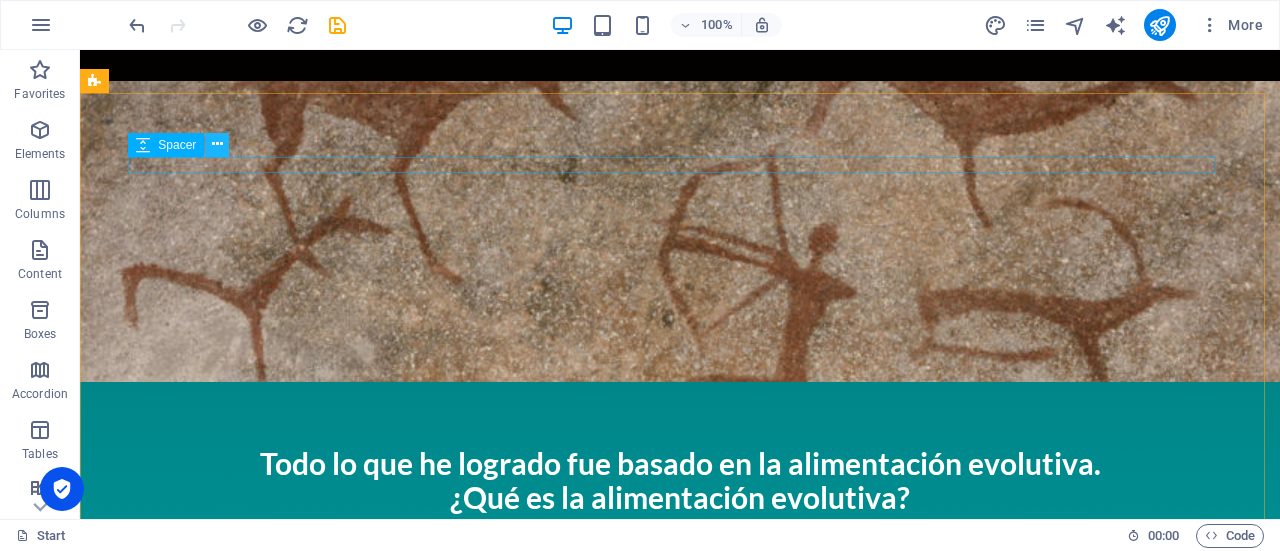 click at bounding box center [217, 145] 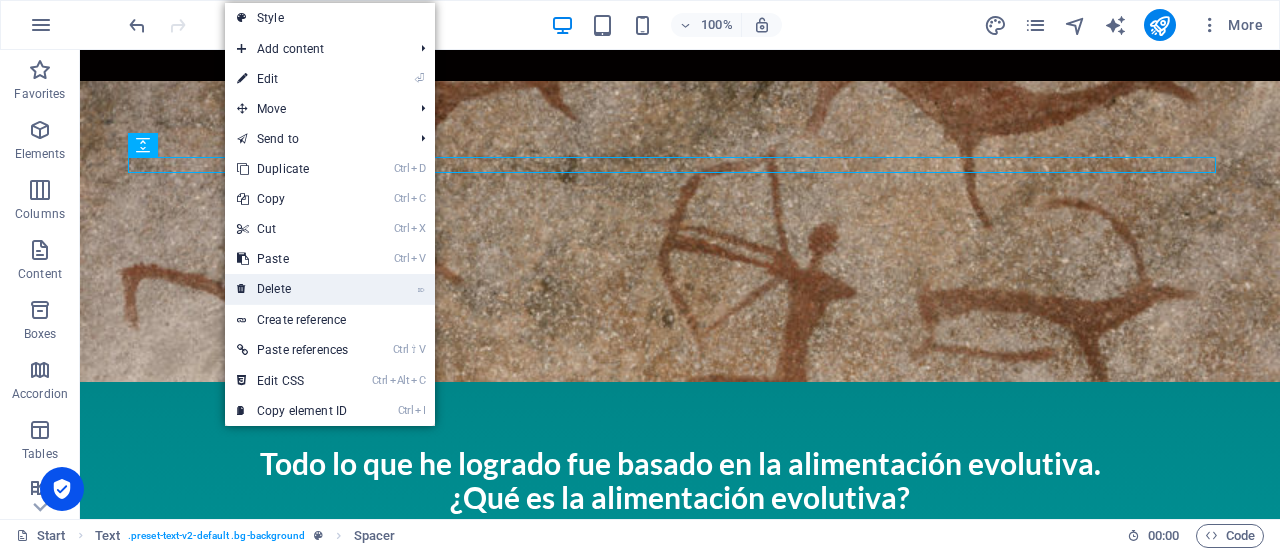 click on "⌦  Delete" at bounding box center [292, 289] 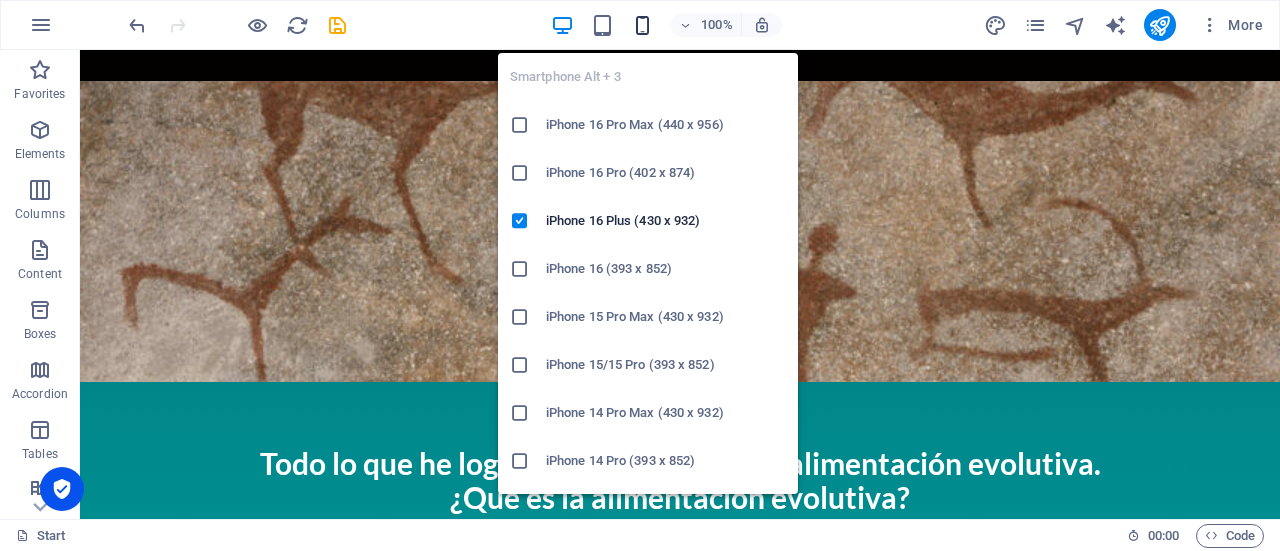 click at bounding box center [642, 25] 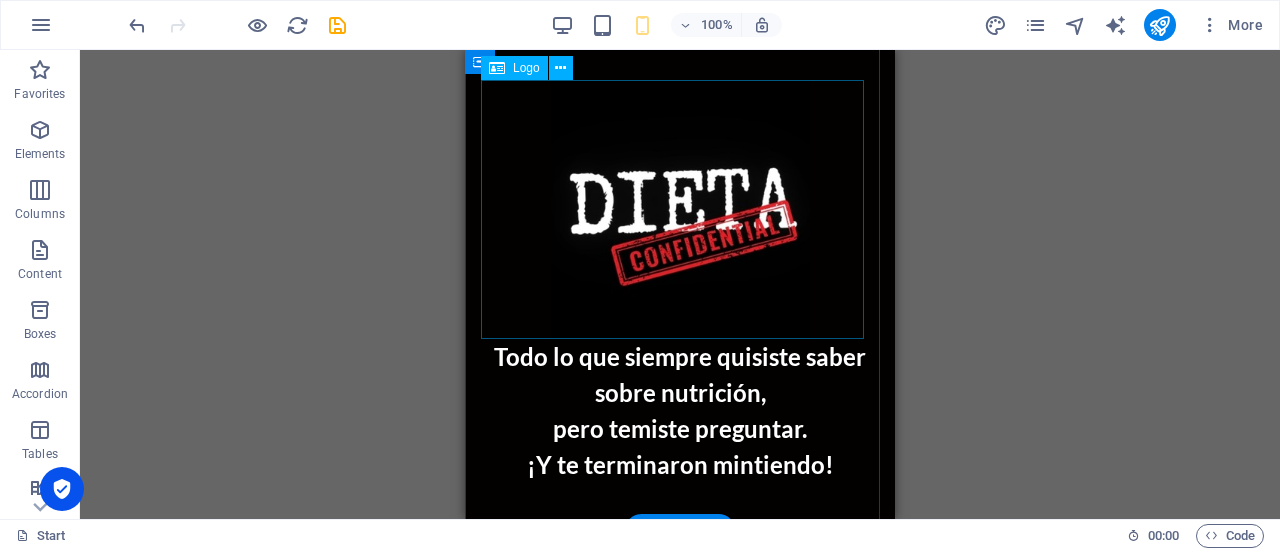 scroll, scrollTop: 44, scrollLeft: 0, axis: vertical 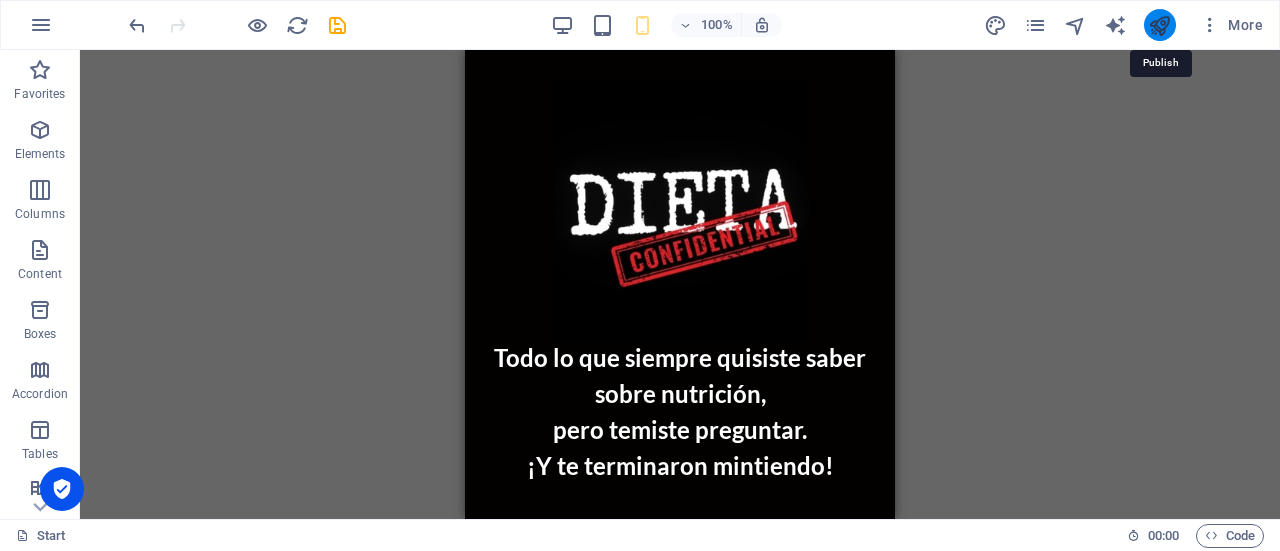 click at bounding box center (1159, 25) 